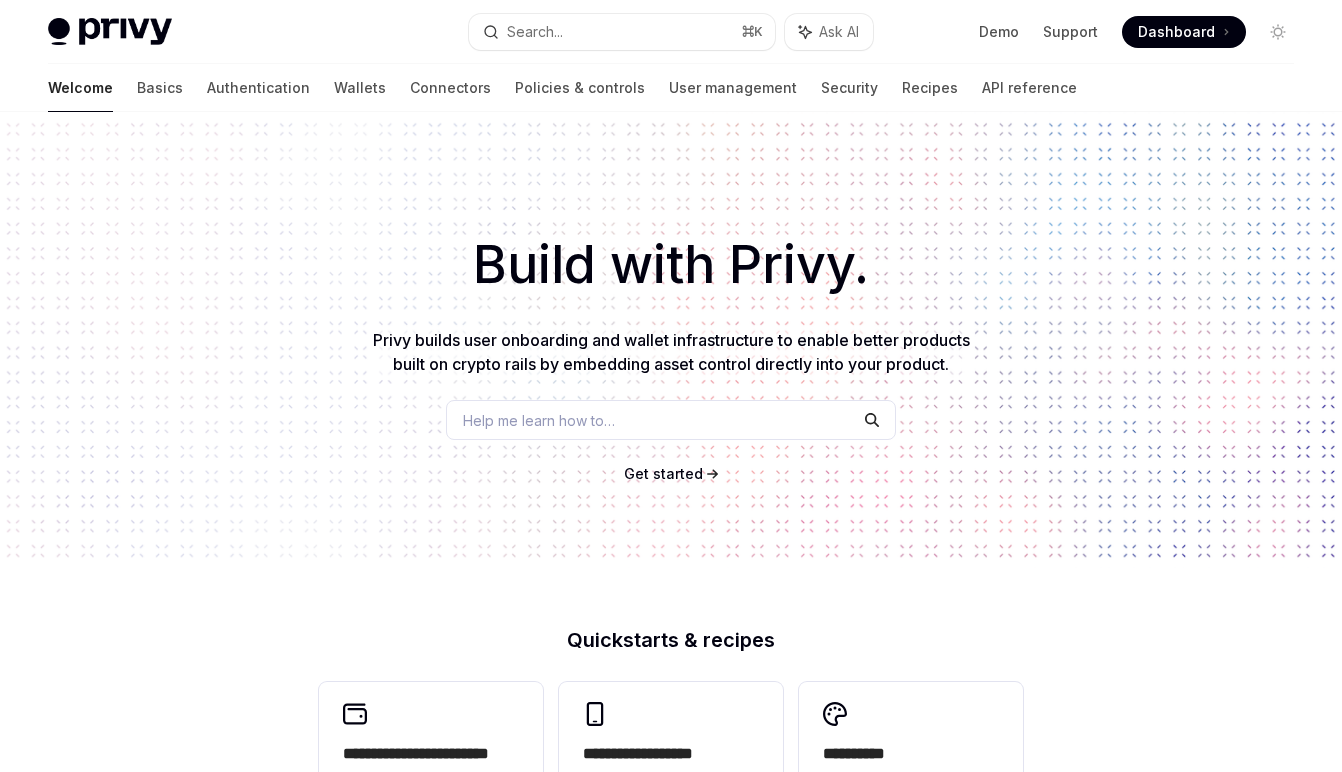 scroll, scrollTop: 0, scrollLeft: 0, axis: both 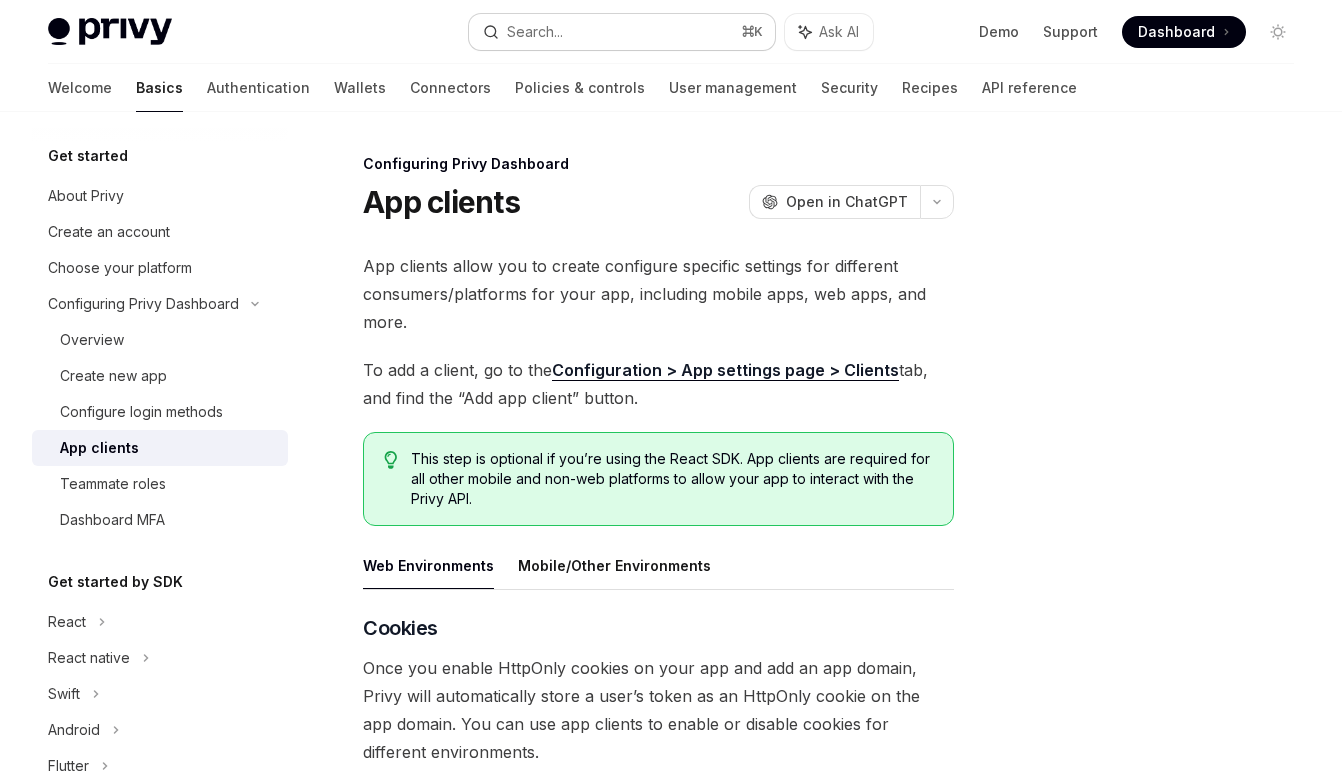 click on "Search... ⌘ K" at bounding box center (622, 32) 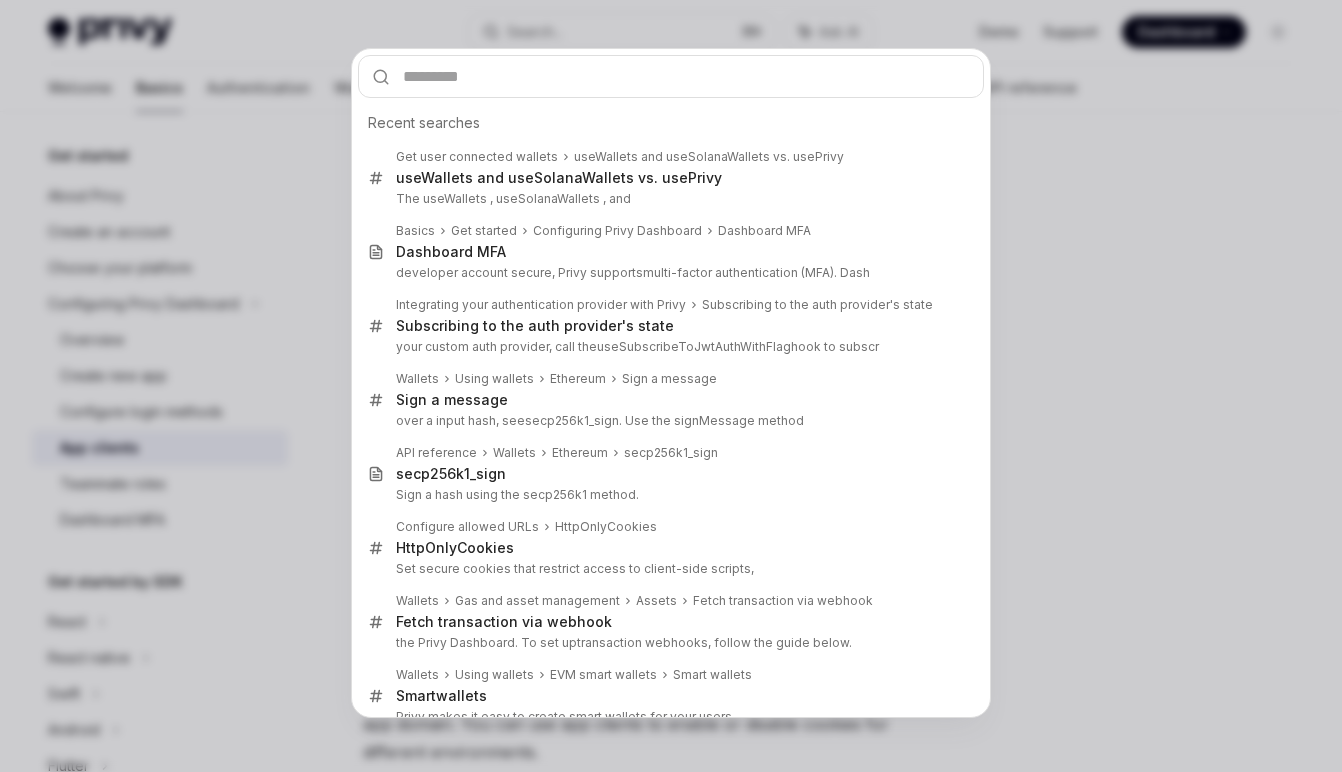 type on "*" 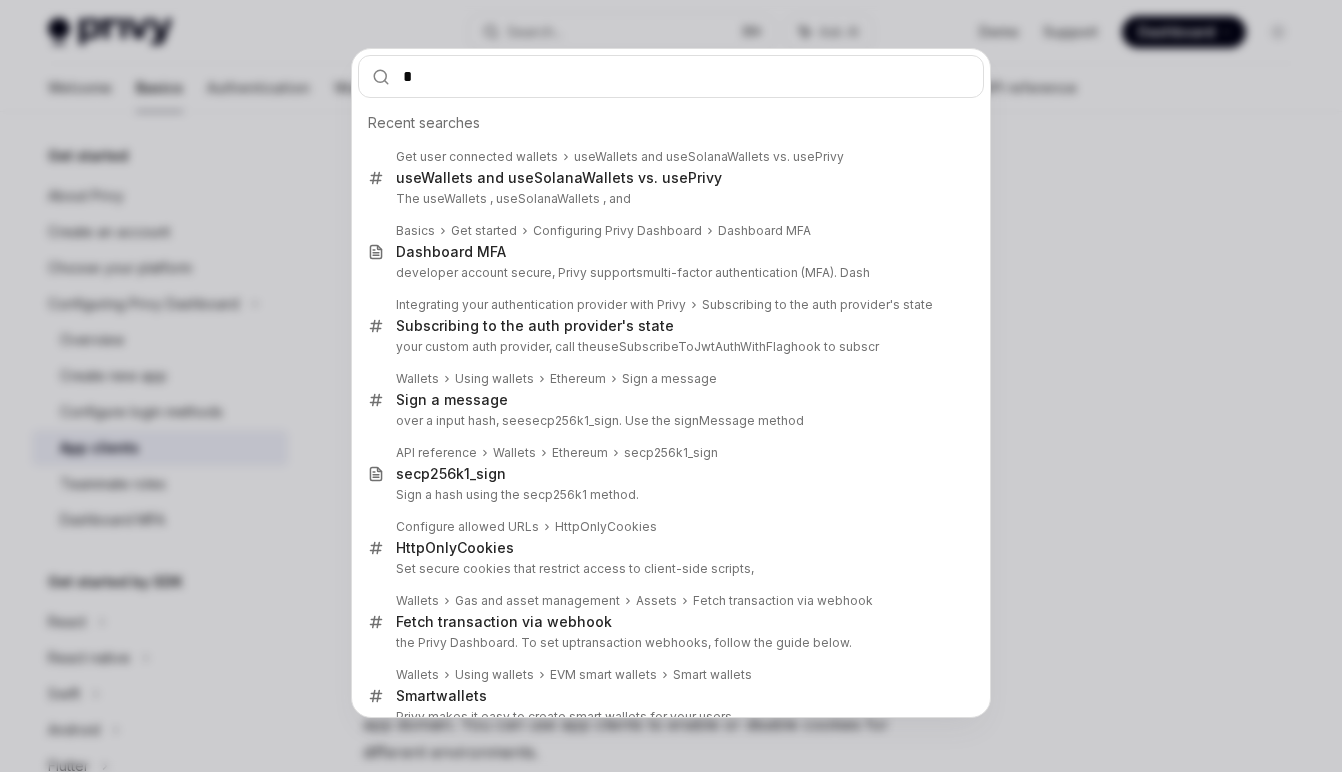 scroll, scrollTop: 0, scrollLeft: 0, axis: both 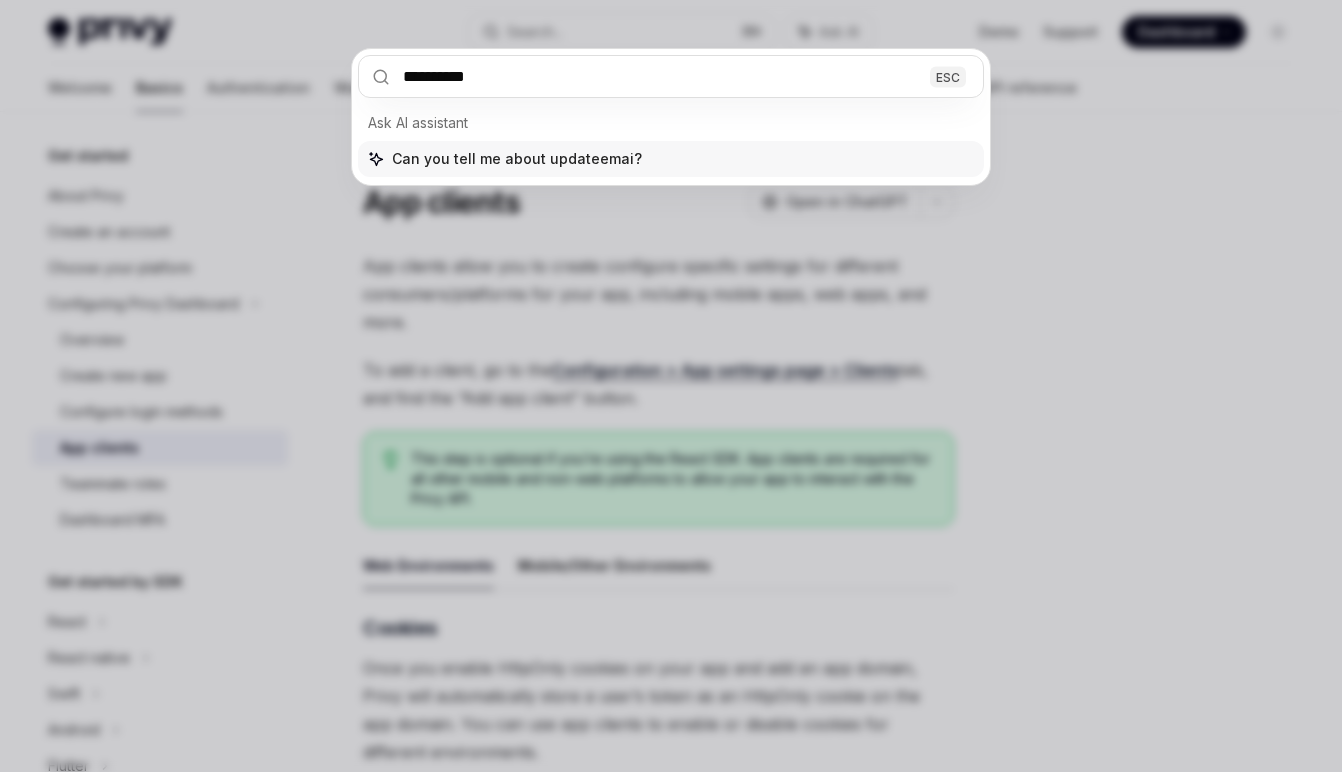 type on "**********" 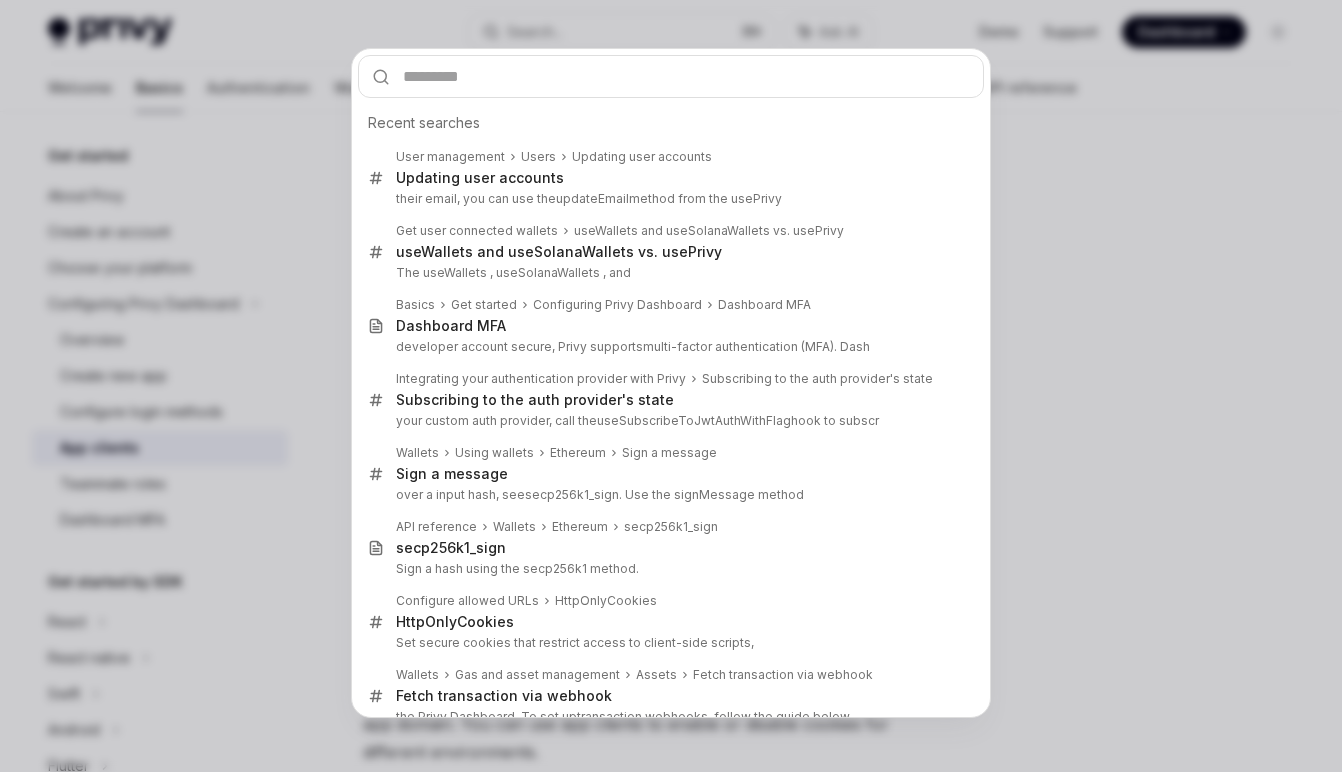 type on "*" 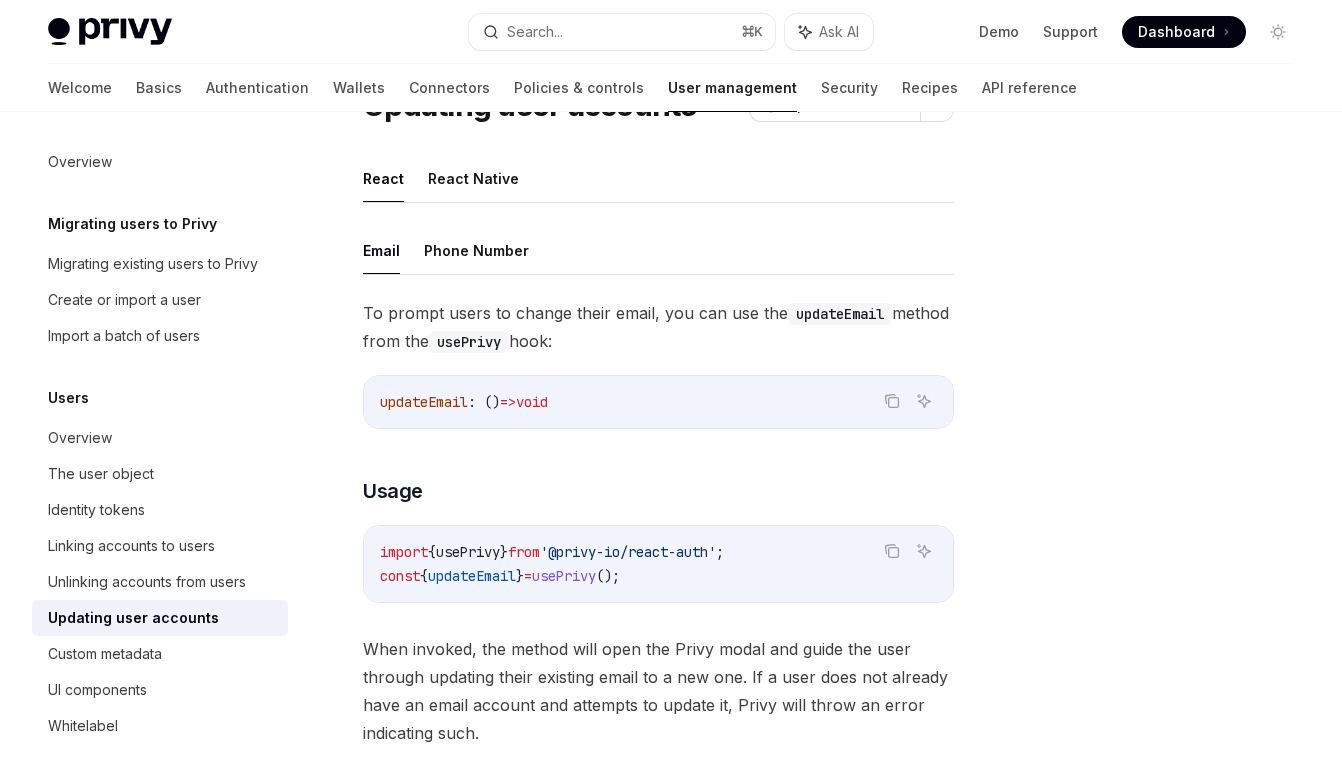 scroll, scrollTop: 124, scrollLeft: 0, axis: vertical 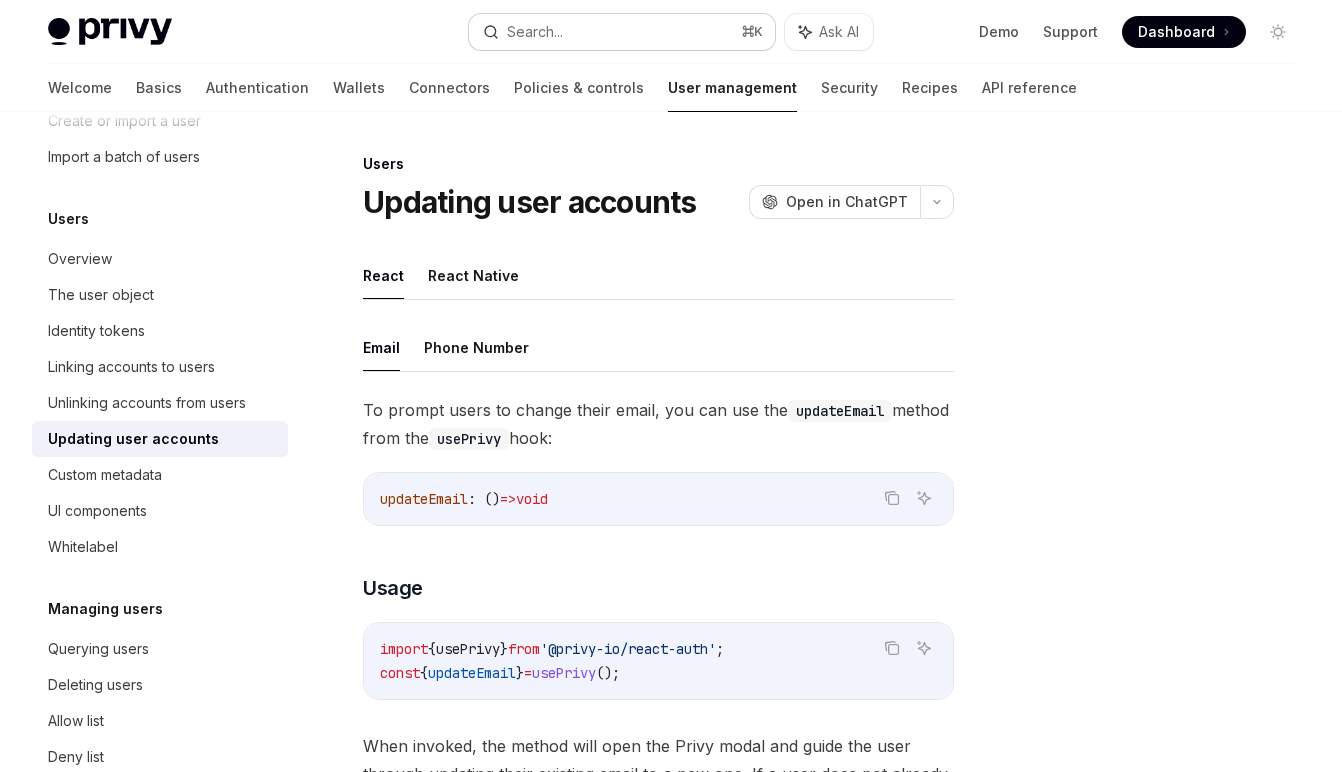 click on "Search... ⌘ K" at bounding box center (622, 32) 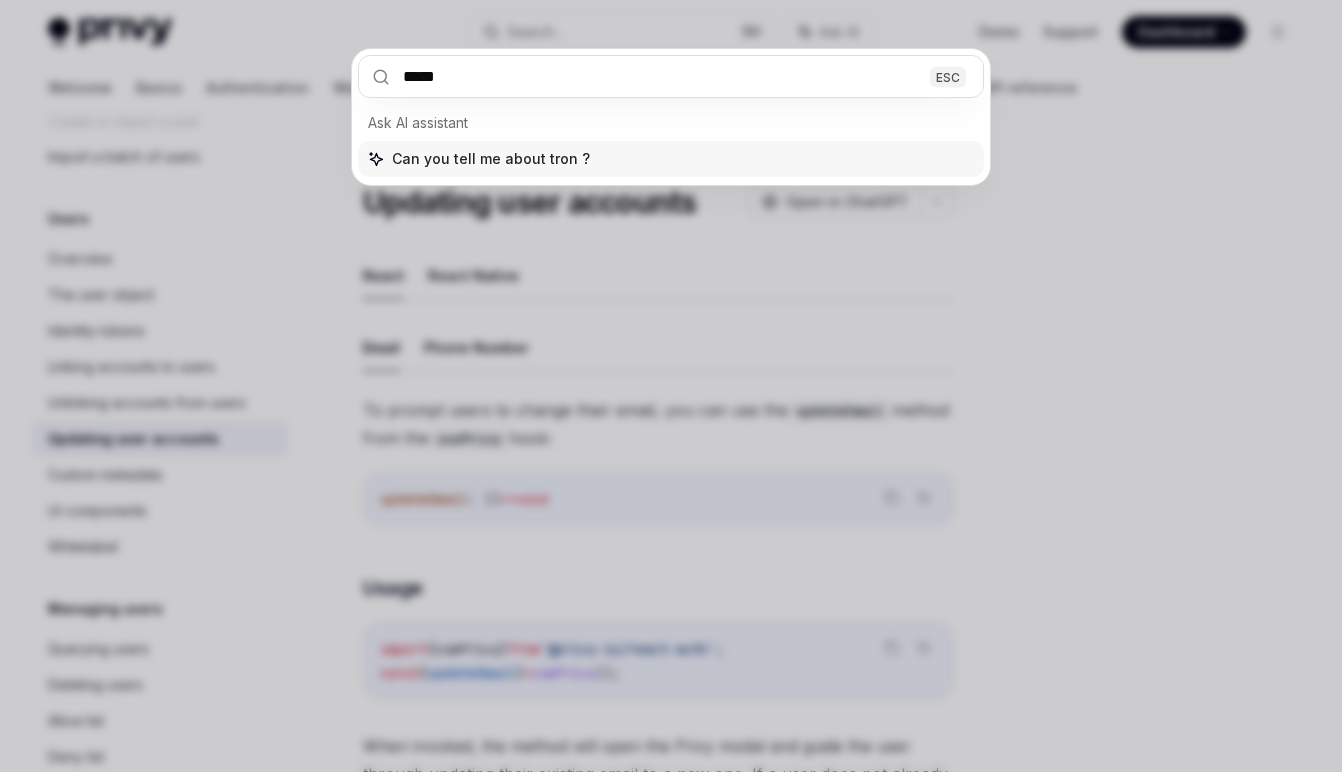 type on "****" 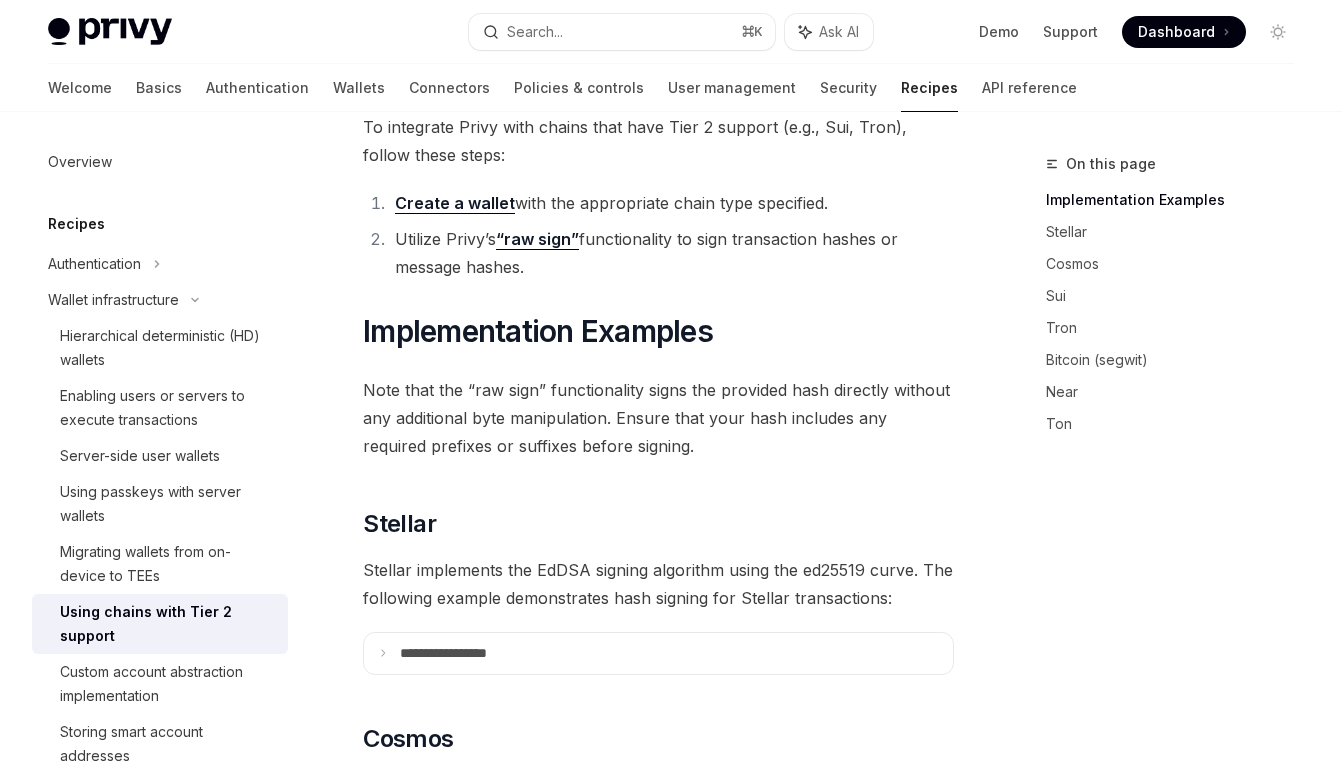 scroll, scrollTop: 325, scrollLeft: 0, axis: vertical 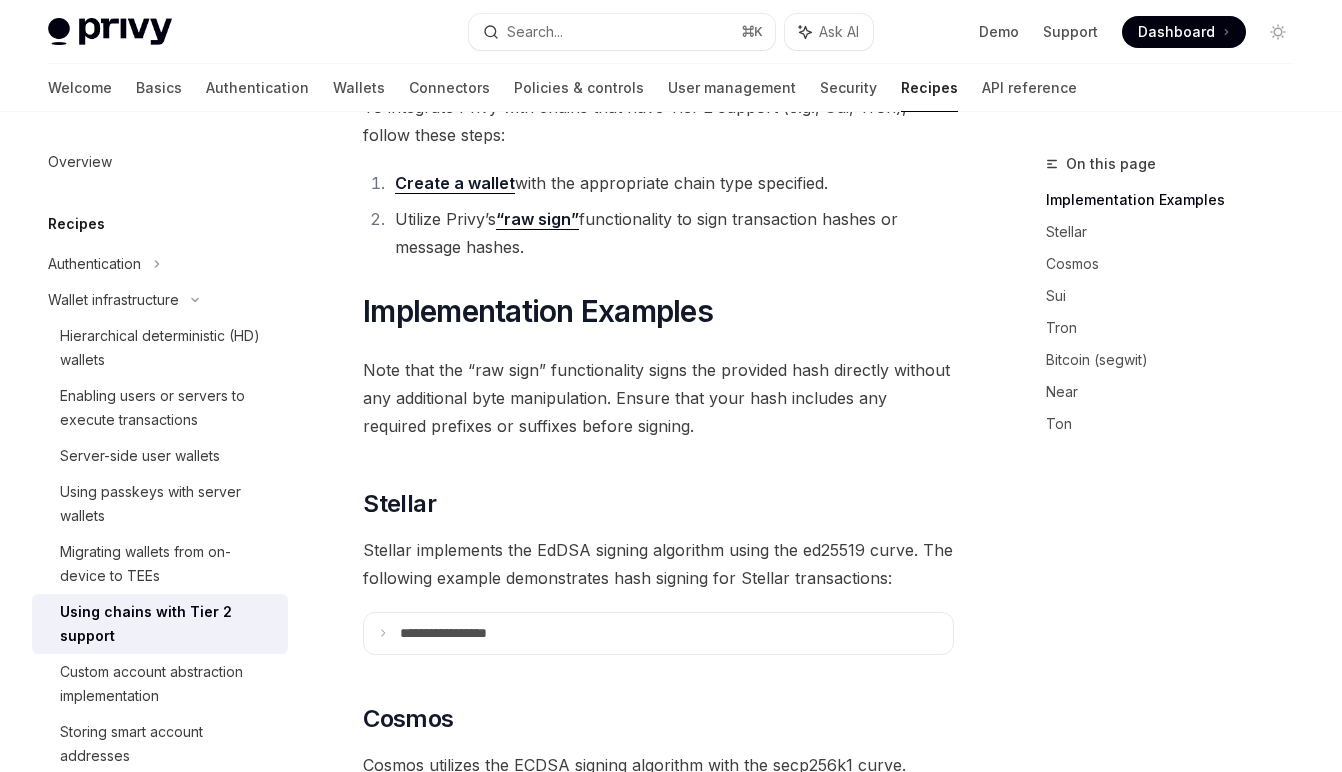 click on "**********" at bounding box center [658, 1300] 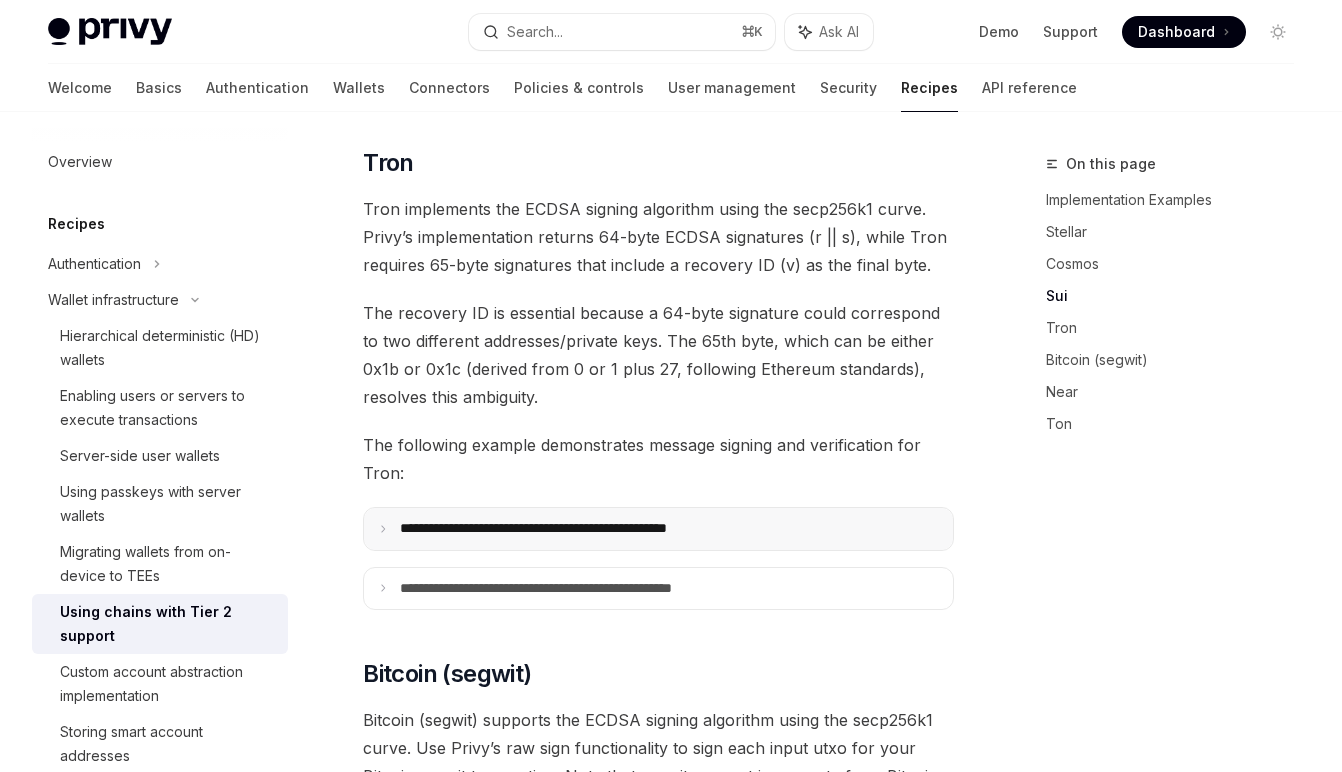 click on "**********" at bounding box center (658, 529) 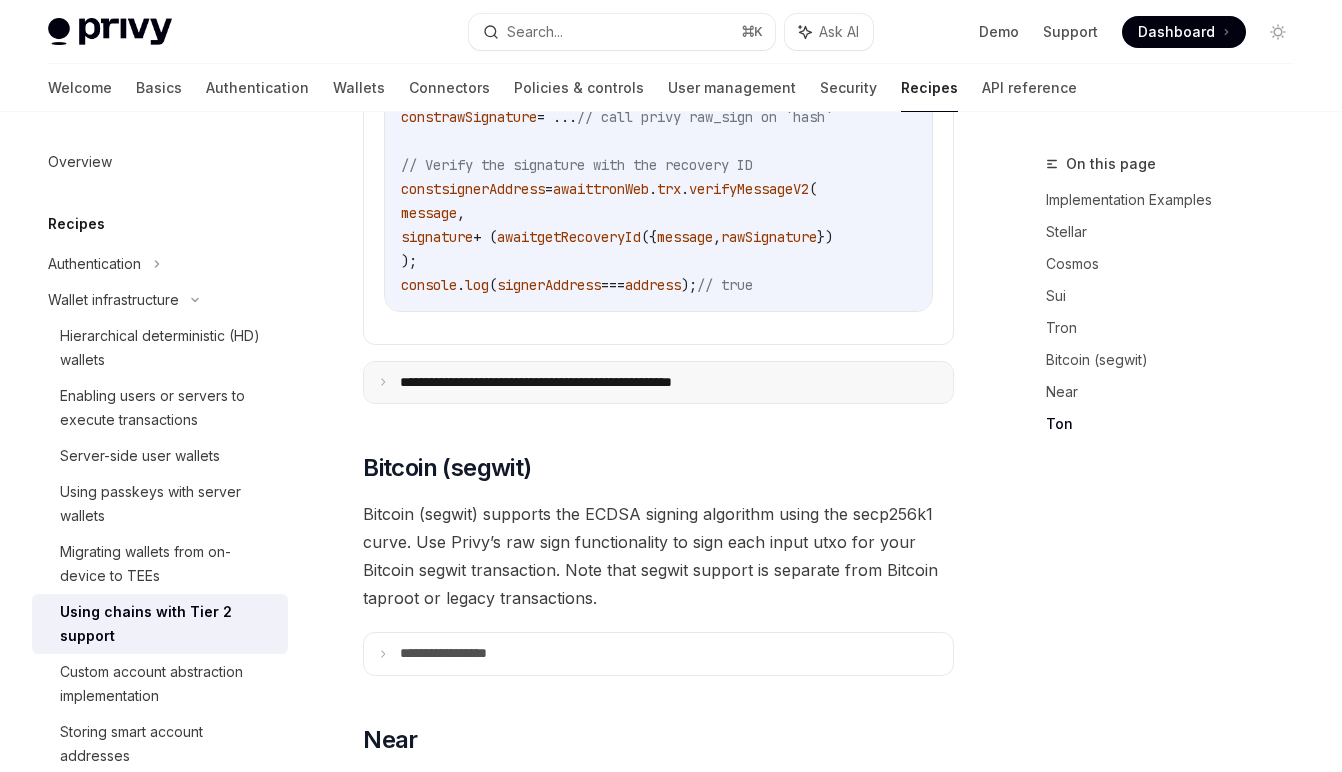 click on "**********" at bounding box center [658, 383] 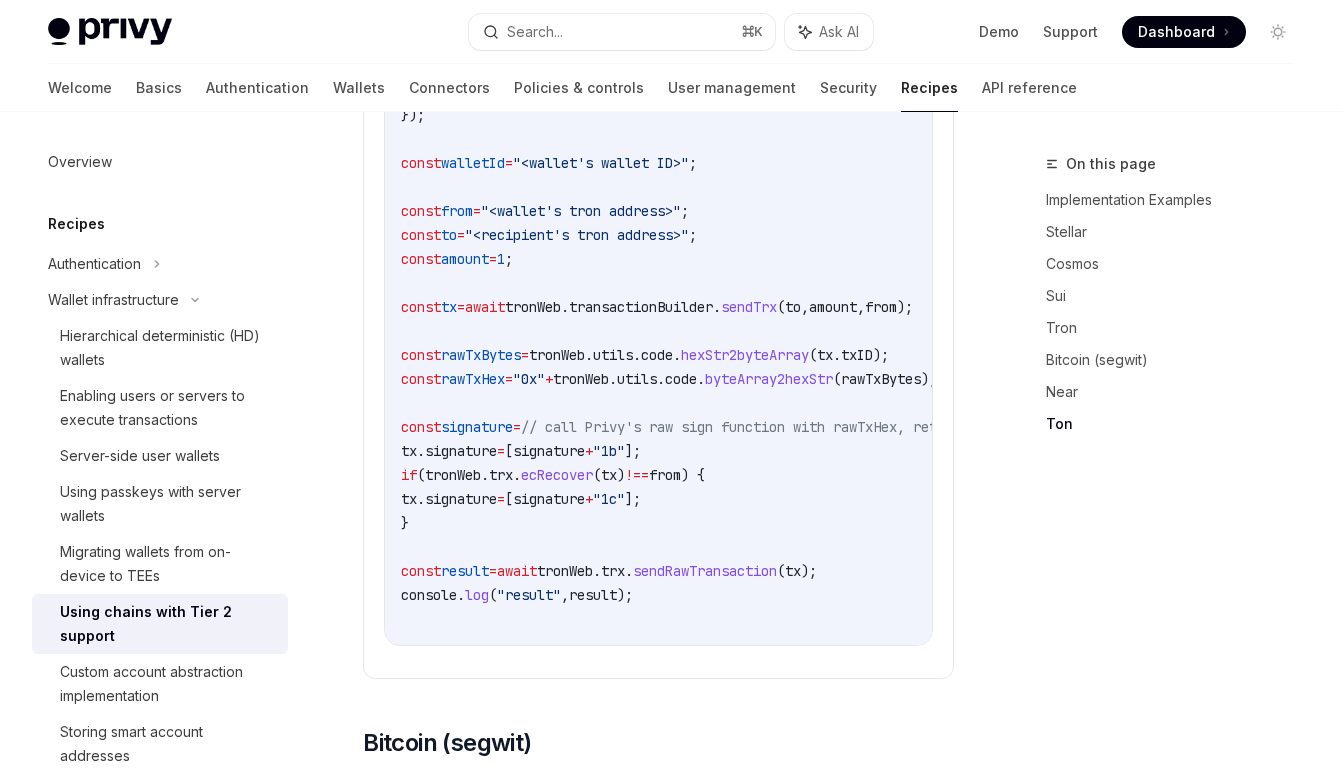 scroll, scrollTop: 2950, scrollLeft: 0, axis: vertical 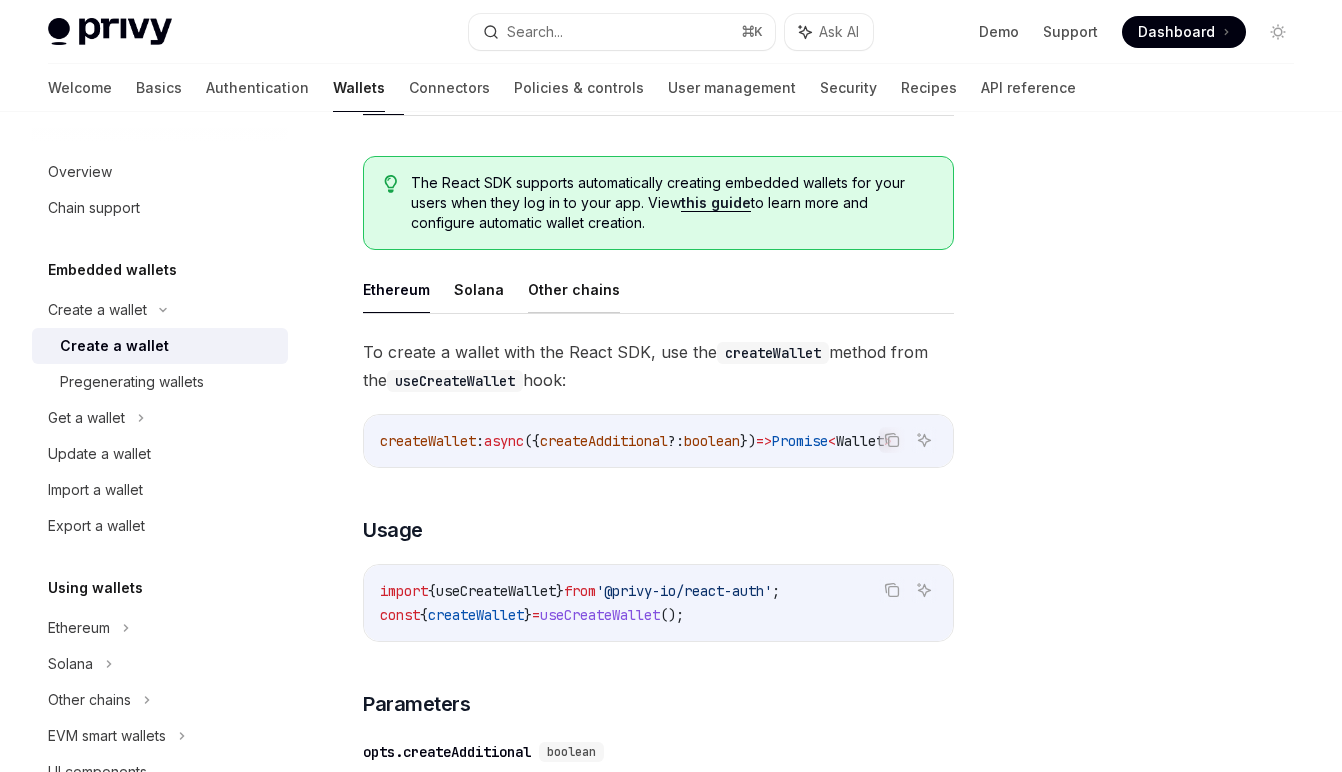 click on "Other chains" at bounding box center [574, 289] 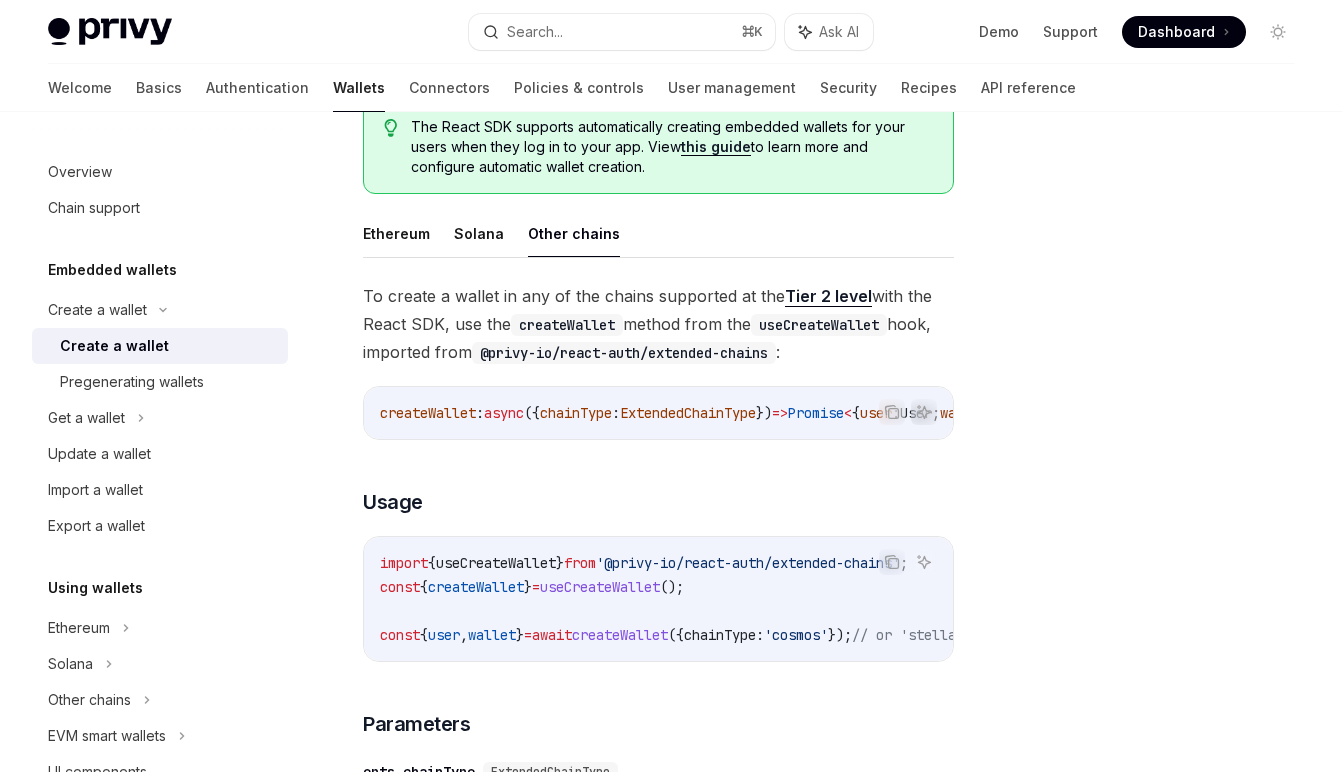 scroll, scrollTop: 616, scrollLeft: 0, axis: vertical 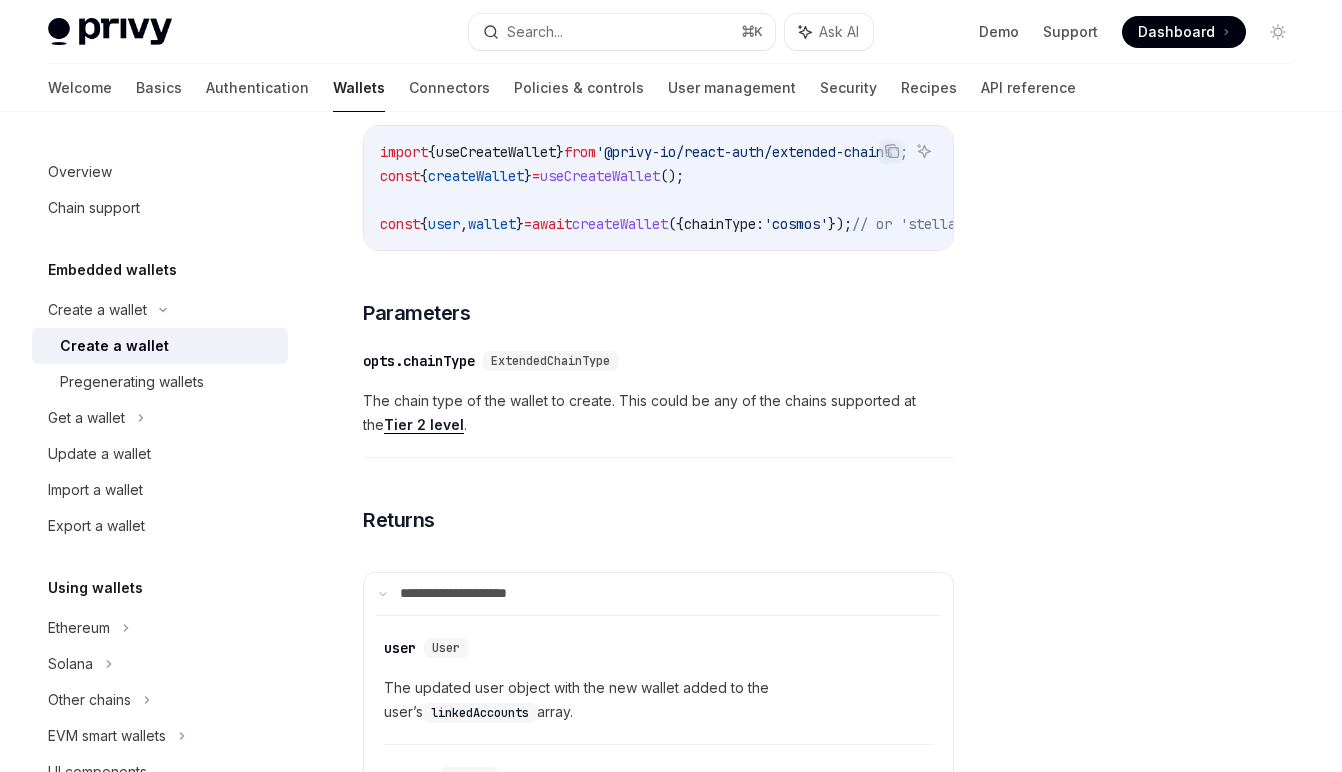 click on "Tier 2 level" at bounding box center [424, 425] 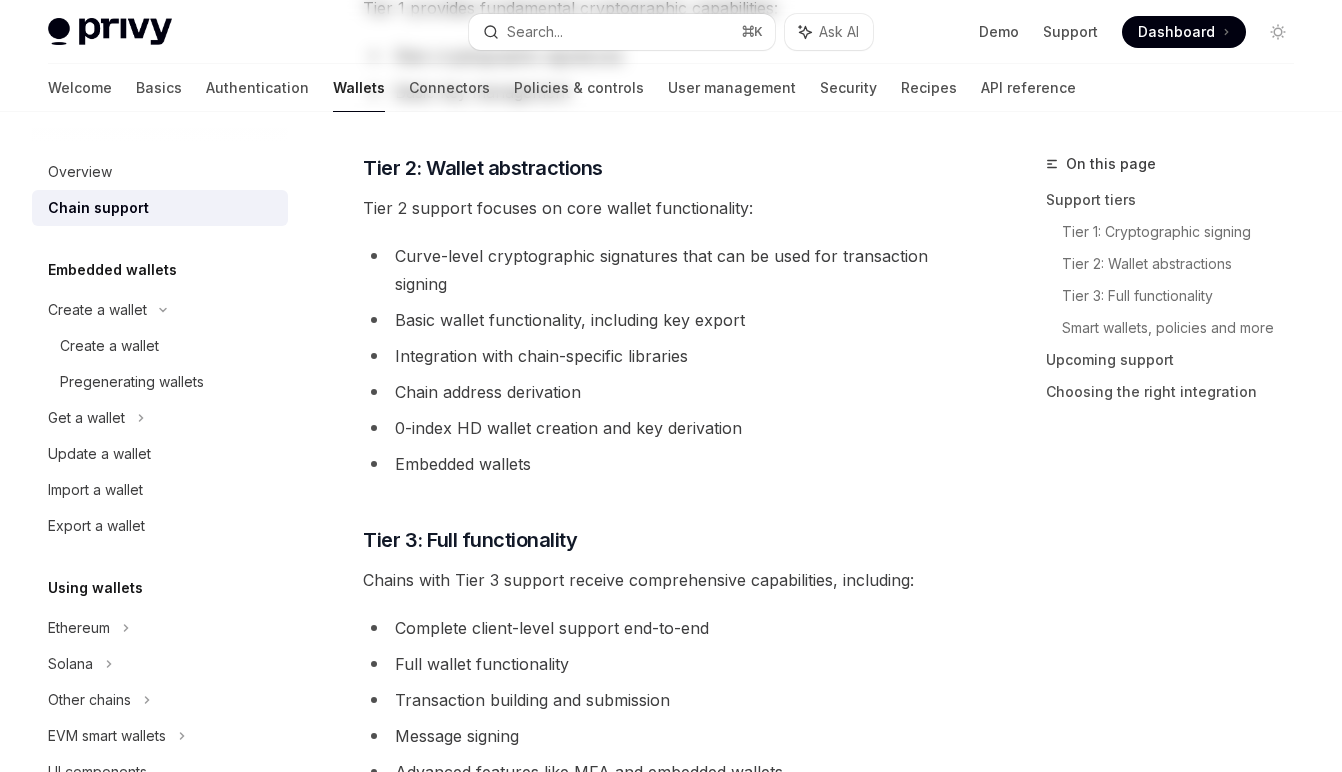 scroll, scrollTop: 0, scrollLeft: 0, axis: both 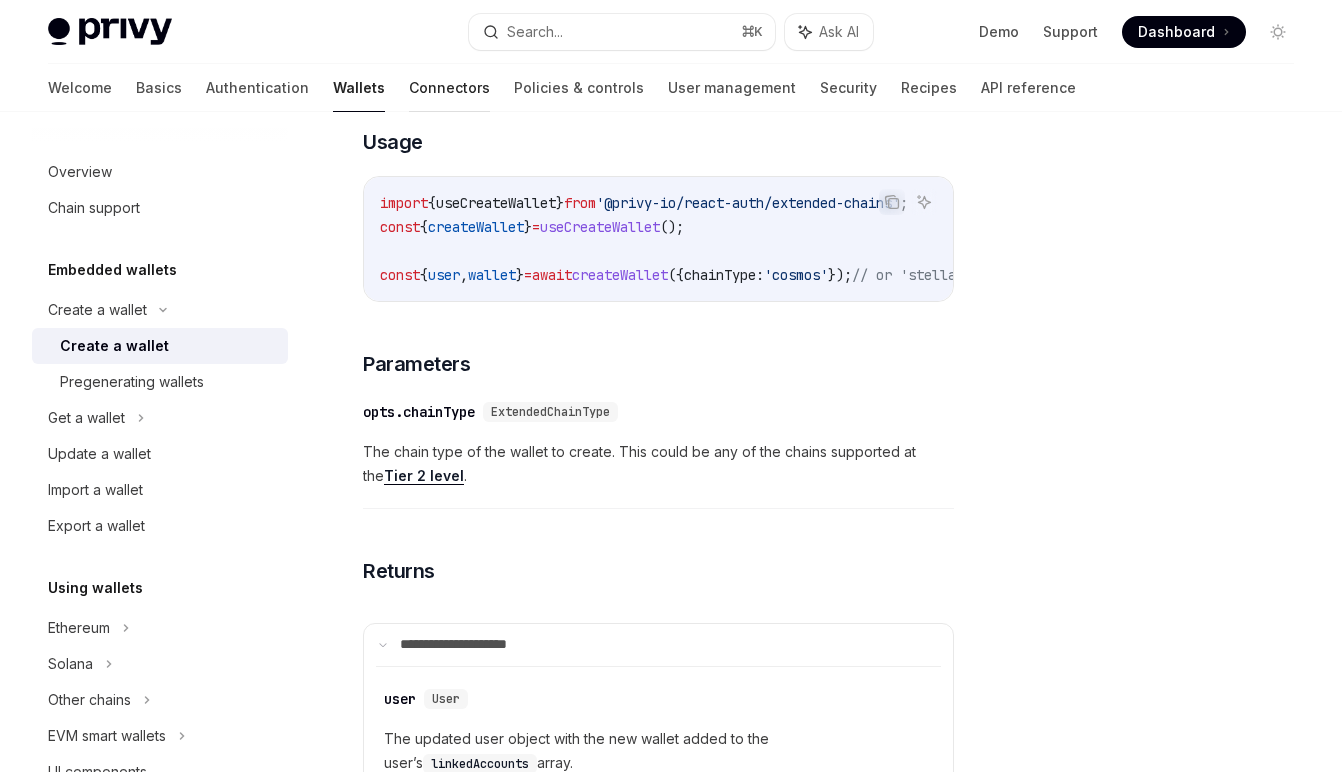 click on "Connectors" at bounding box center (449, 88) 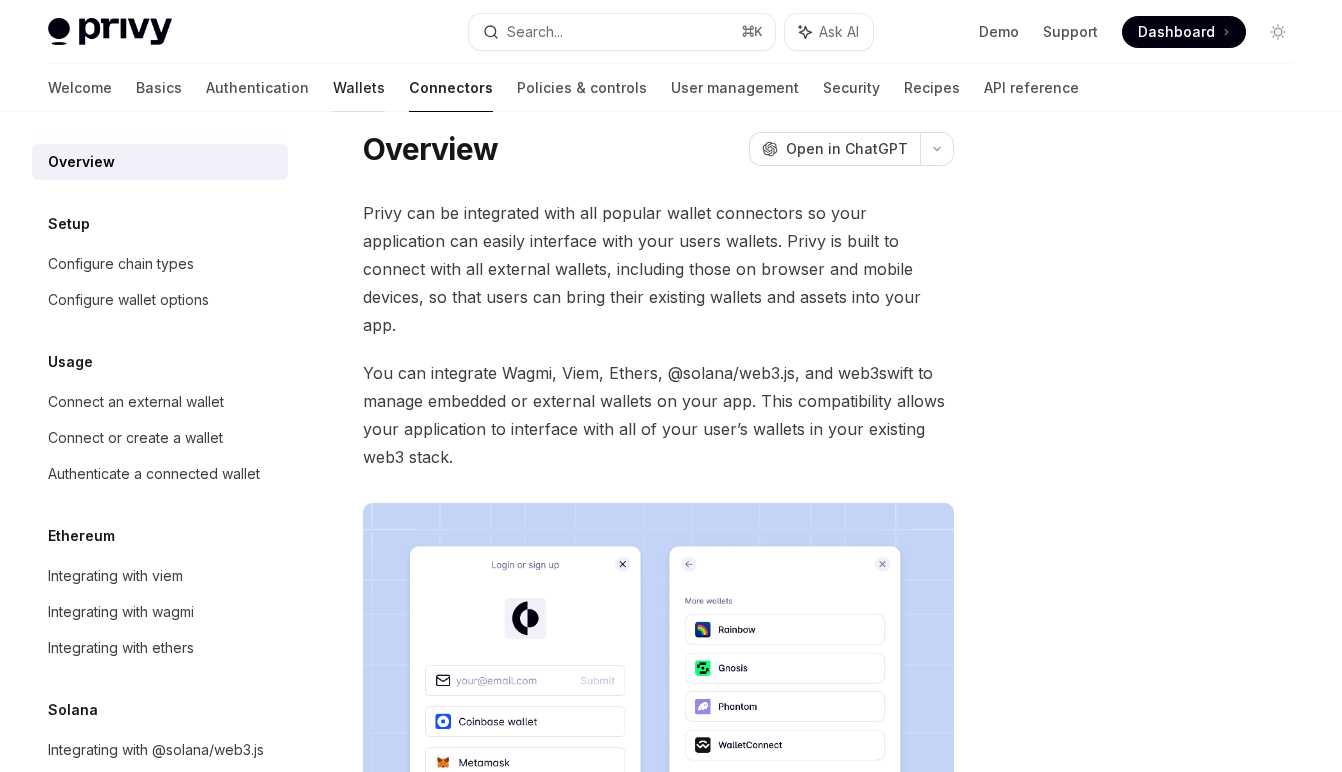 scroll, scrollTop: 445, scrollLeft: 0, axis: vertical 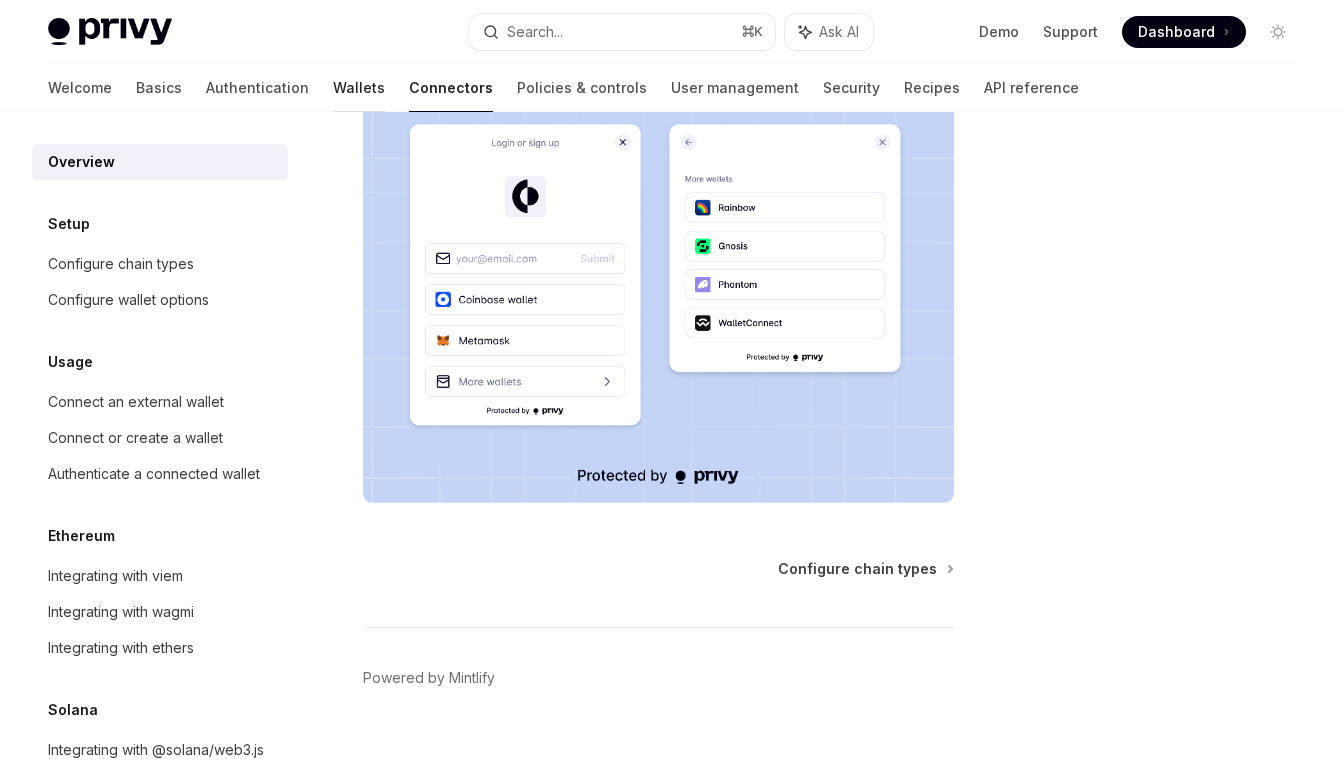 click on "Wallets" at bounding box center (359, 88) 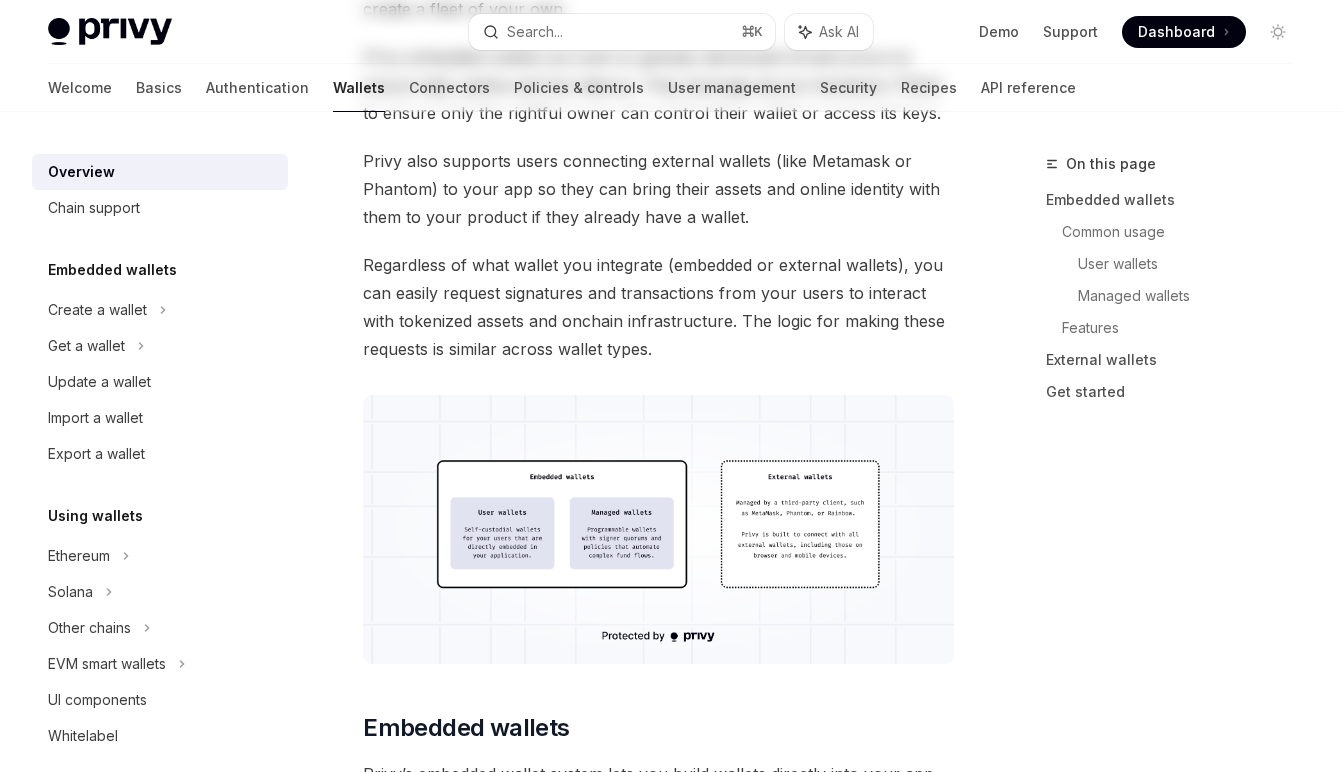 scroll, scrollTop: 0, scrollLeft: 0, axis: both 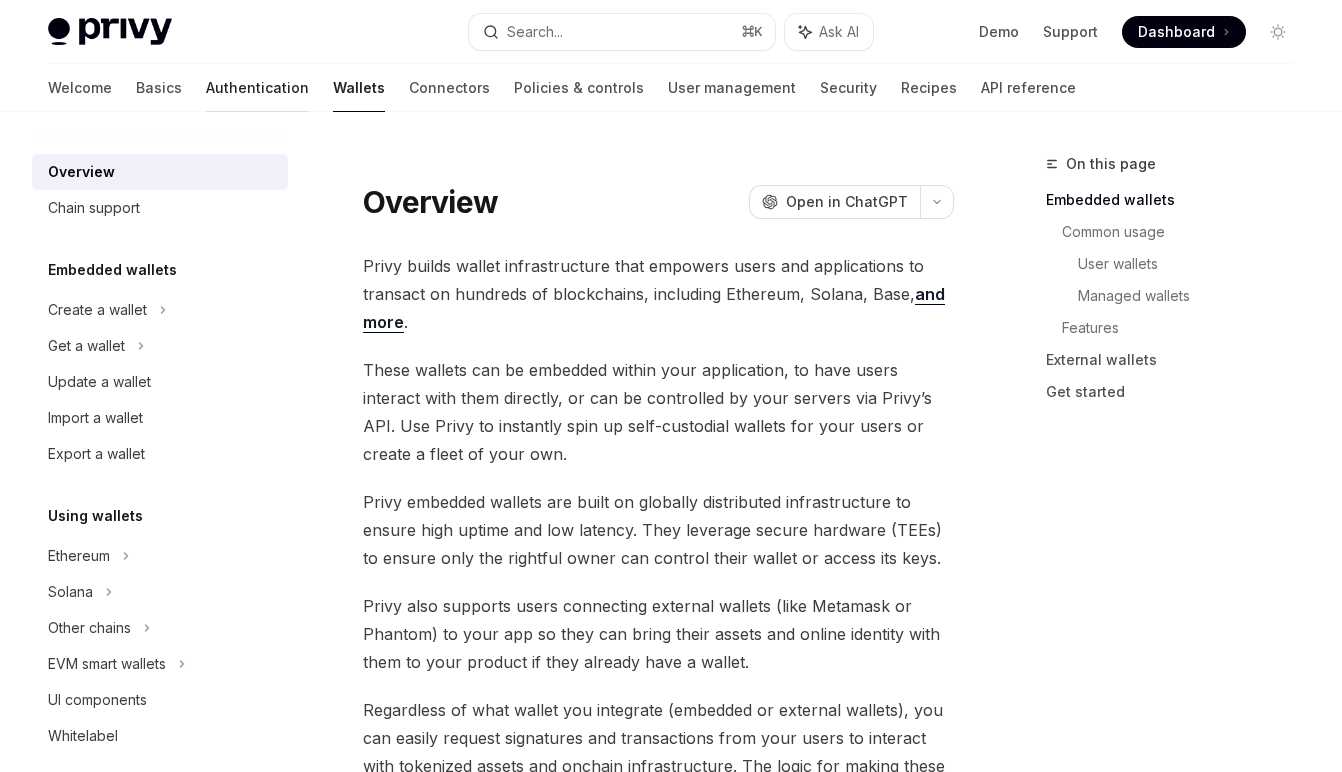 click on "Authentication" at bounding box center [257, 88] 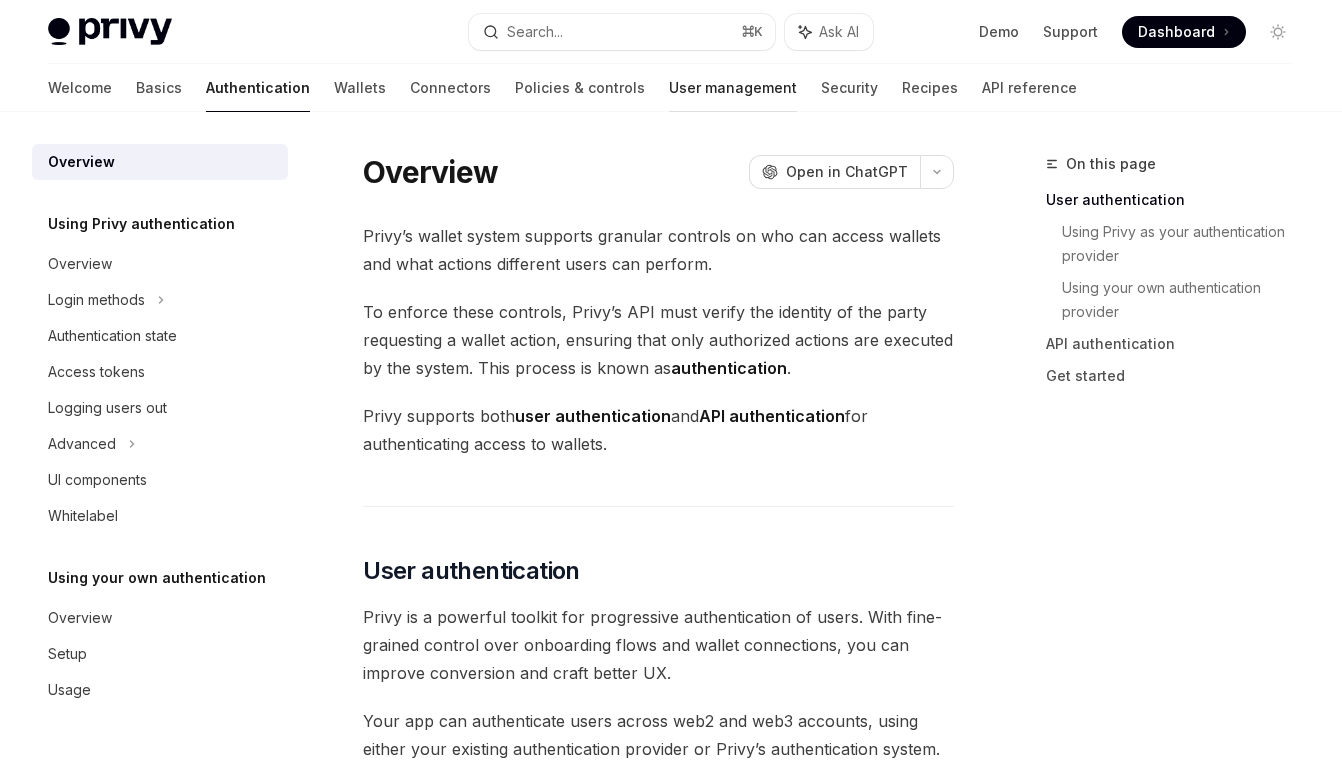 click on "User management" at bounding box center (733, 88) 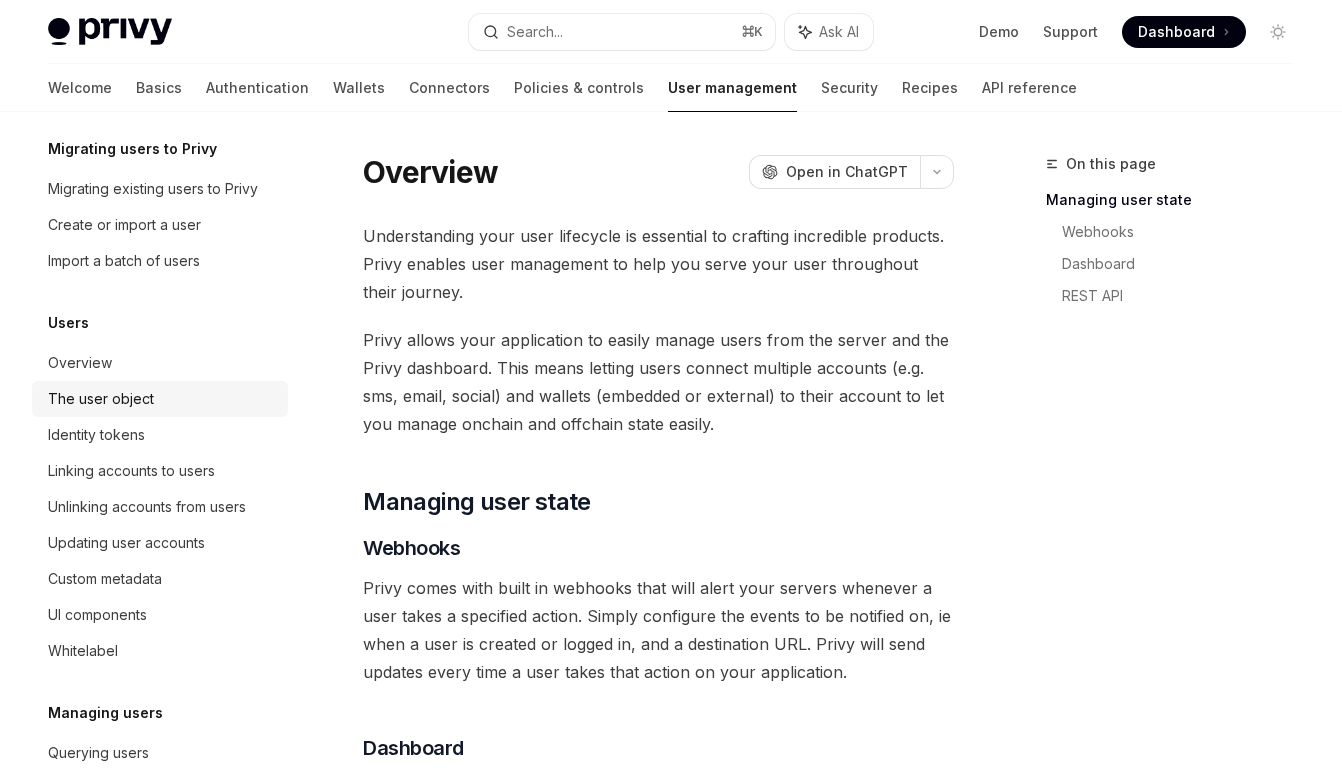 click on "The user object" at bounding box center (162, 399) 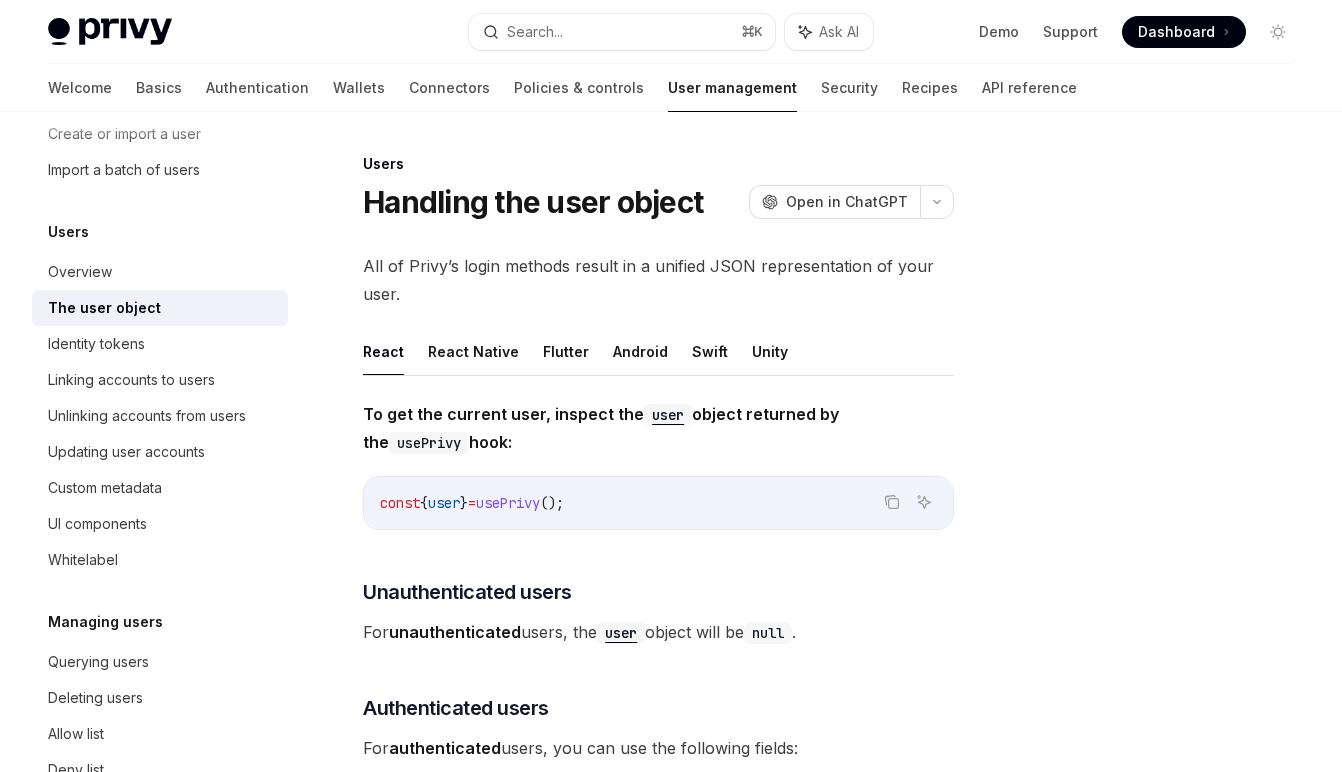 scroll, scrollTop: 202, scrollLeft: 0, axis: vertical 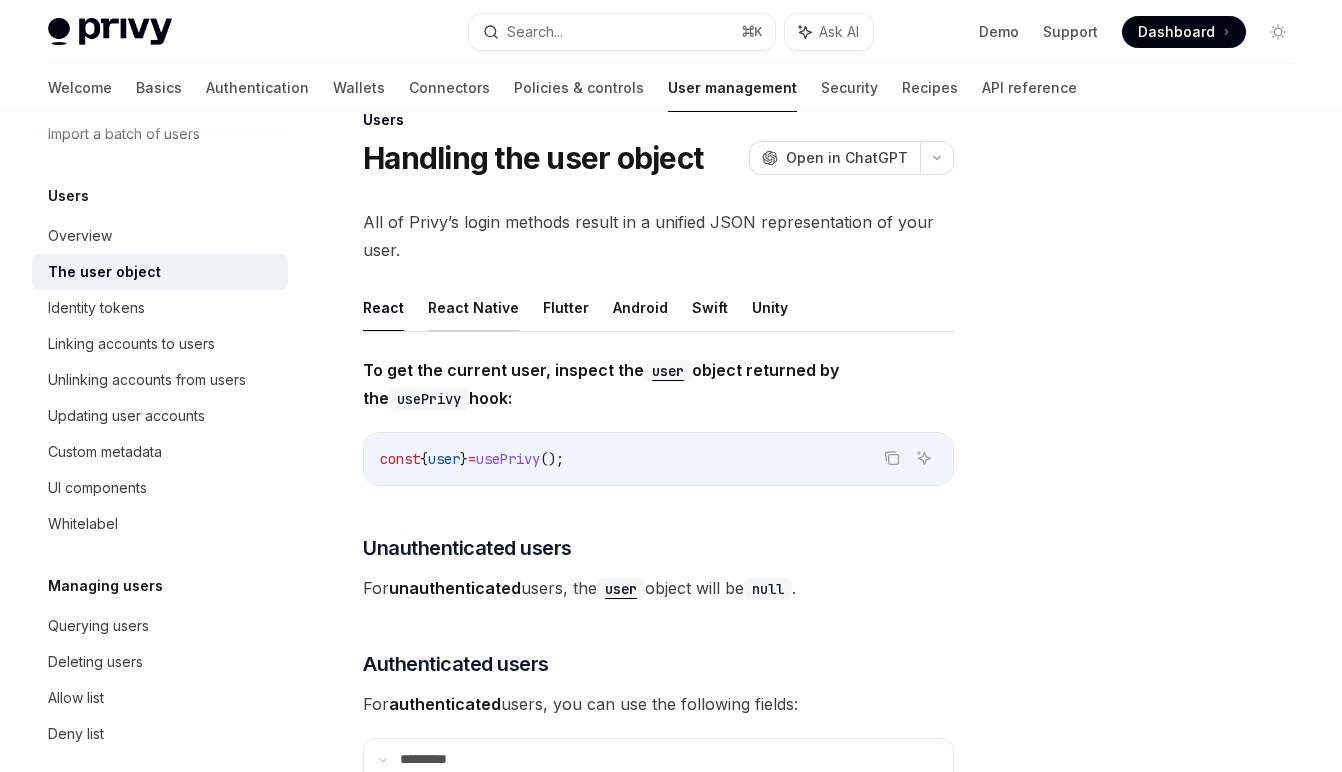 click on "React Native" at bounding box center (473, 307) 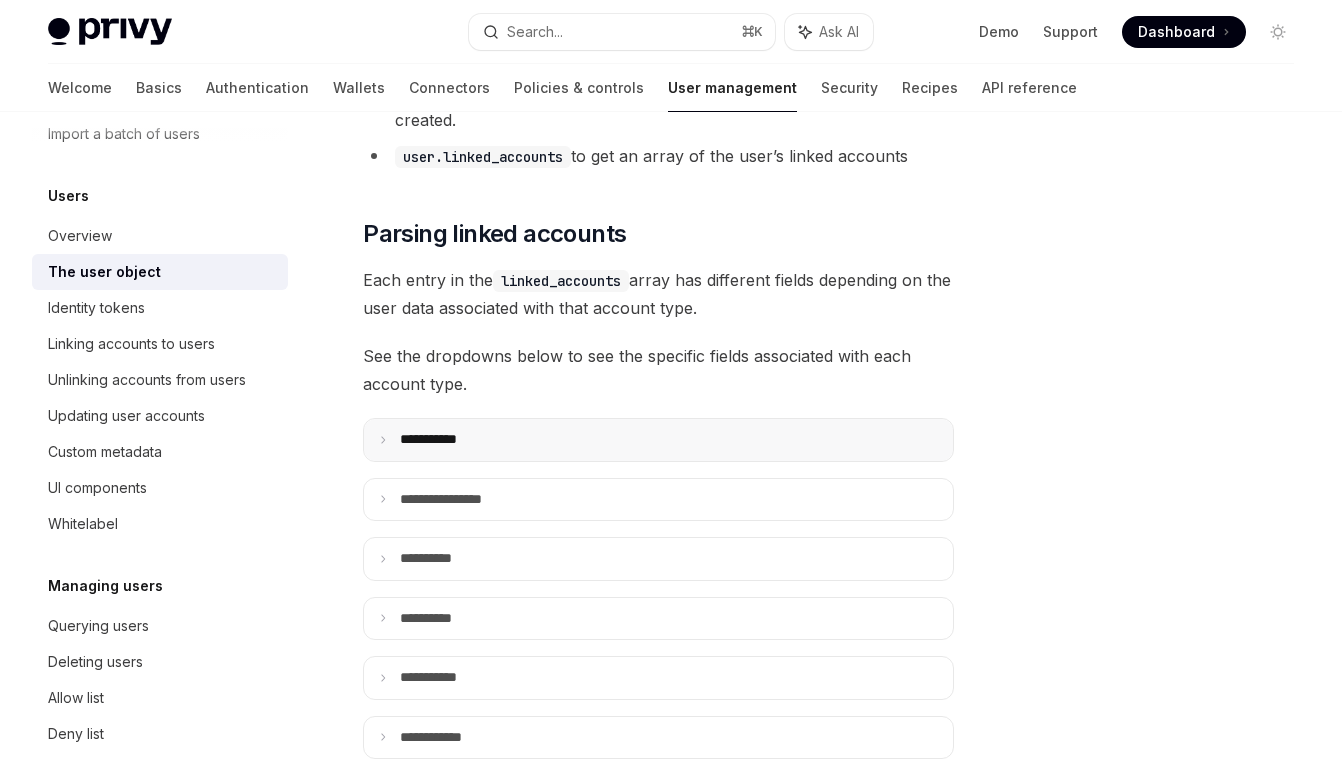click on "****   ******" at bounding box center [658, 440] 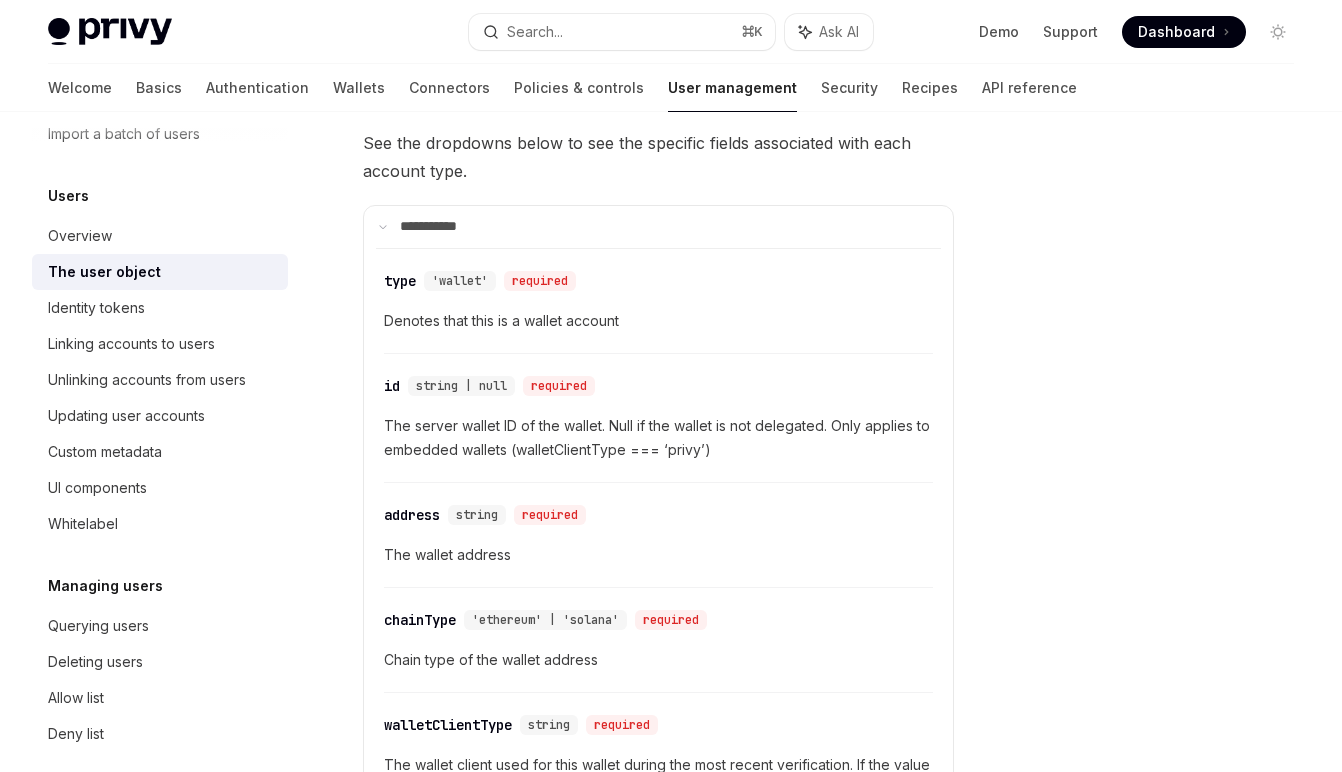 scroll, scrollTop: 861, scrollLeft: 0, axis: vertical 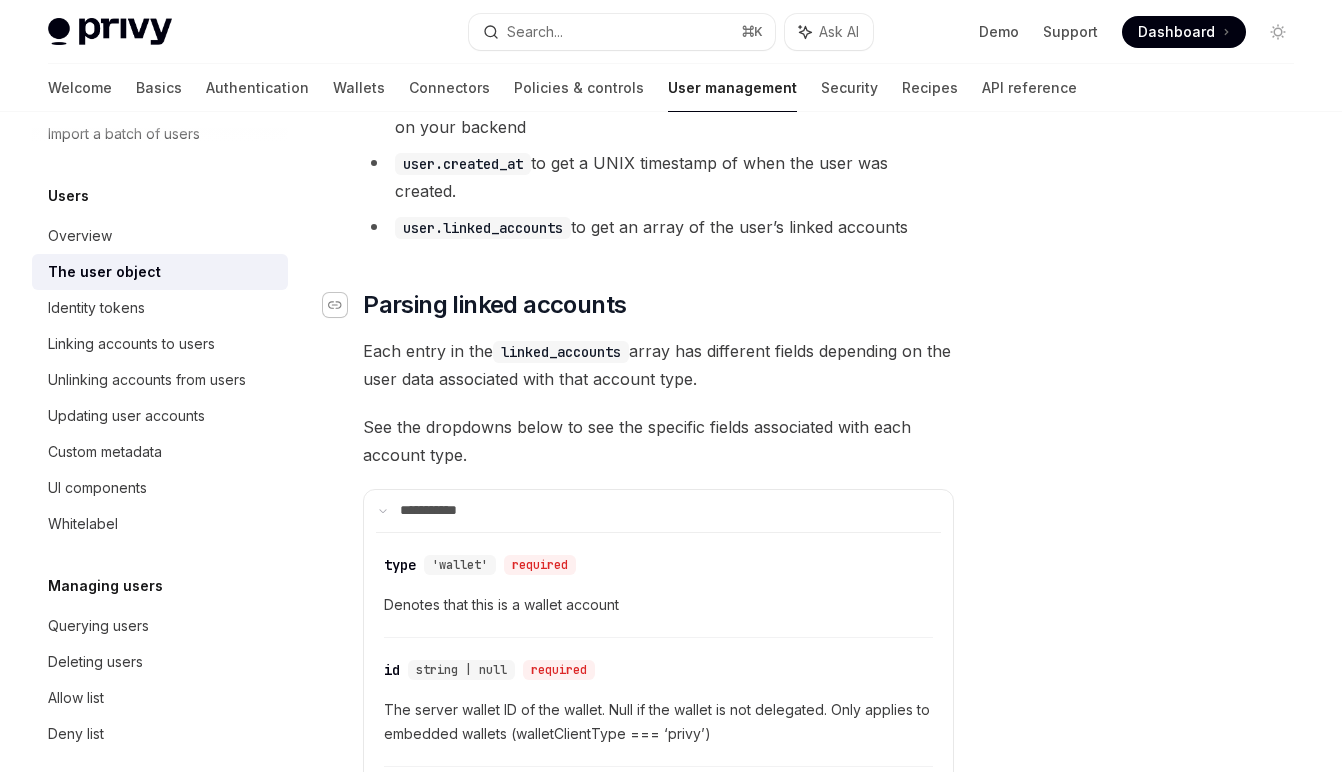 click 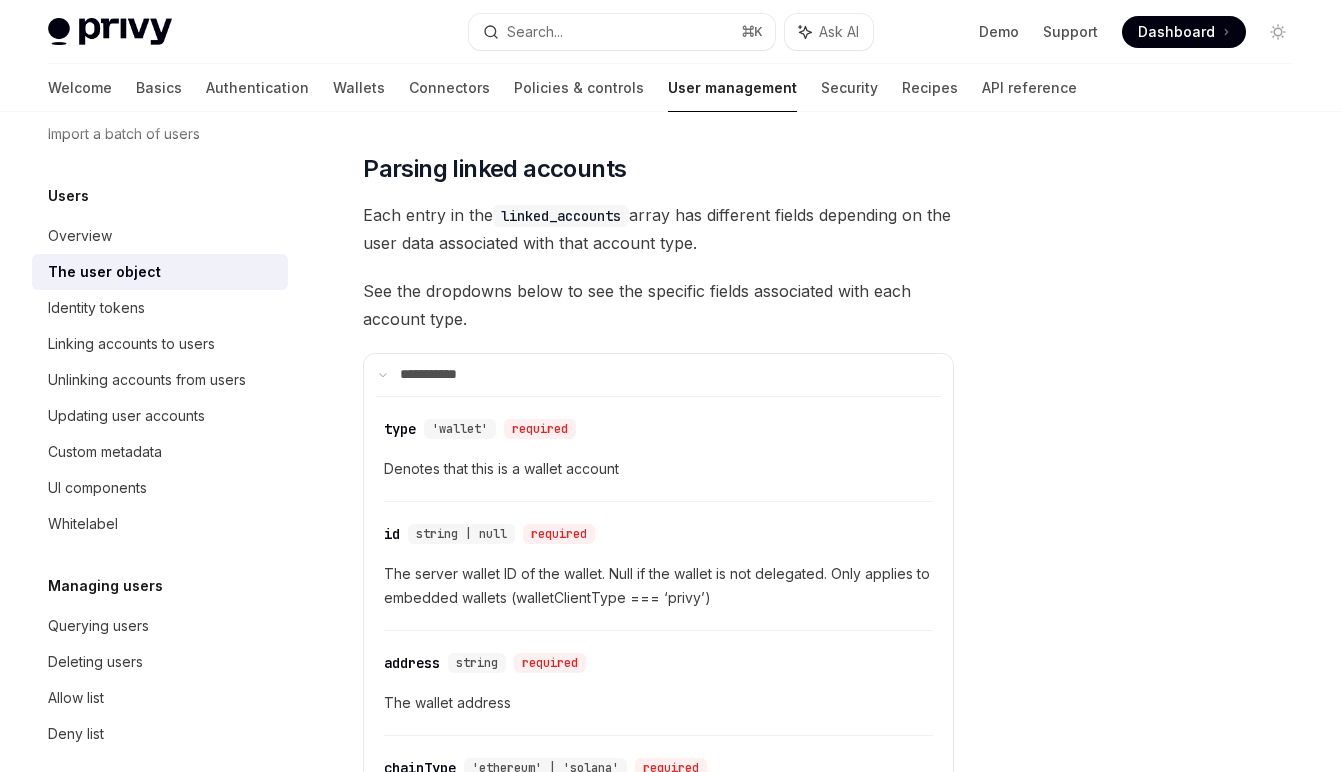 scroll, scrollTop: 690, scrollLeft: 0, axis: vertical 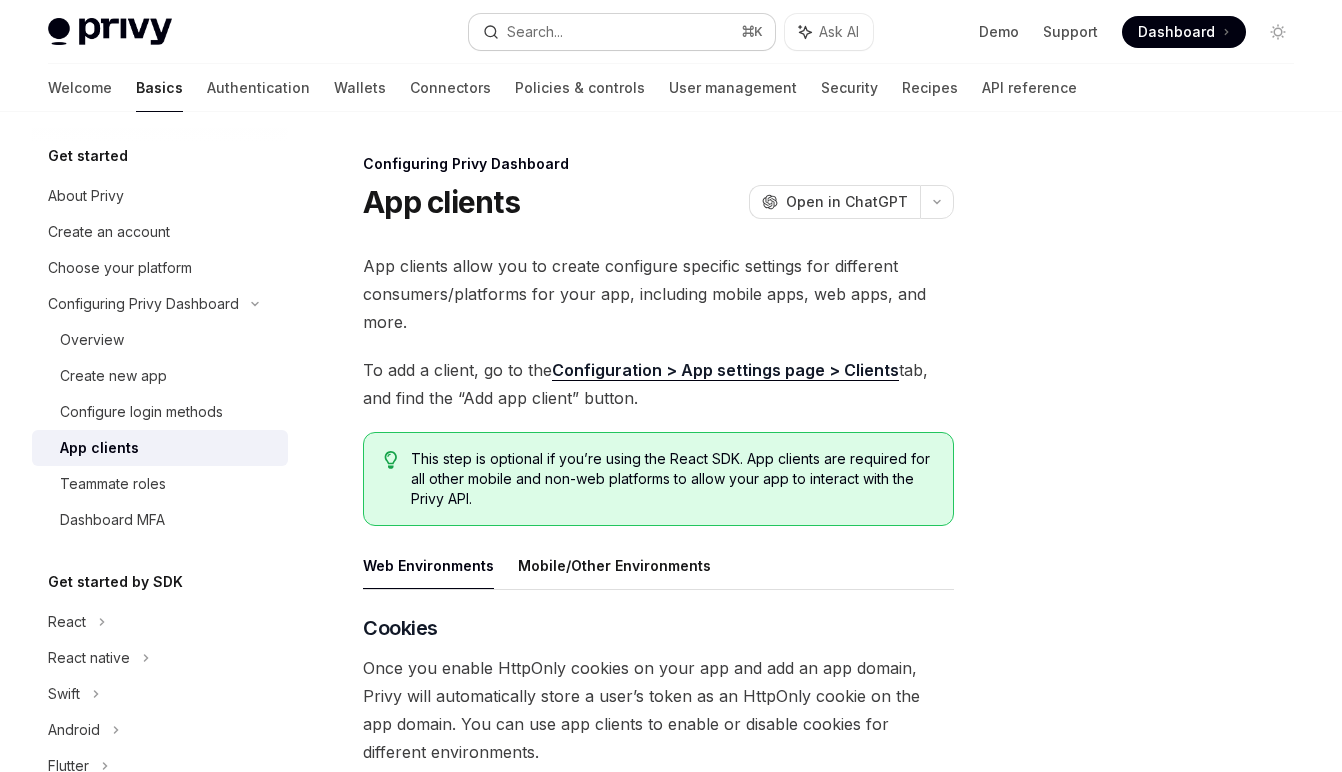 click on "Search..." at bounding box center [535, 32] 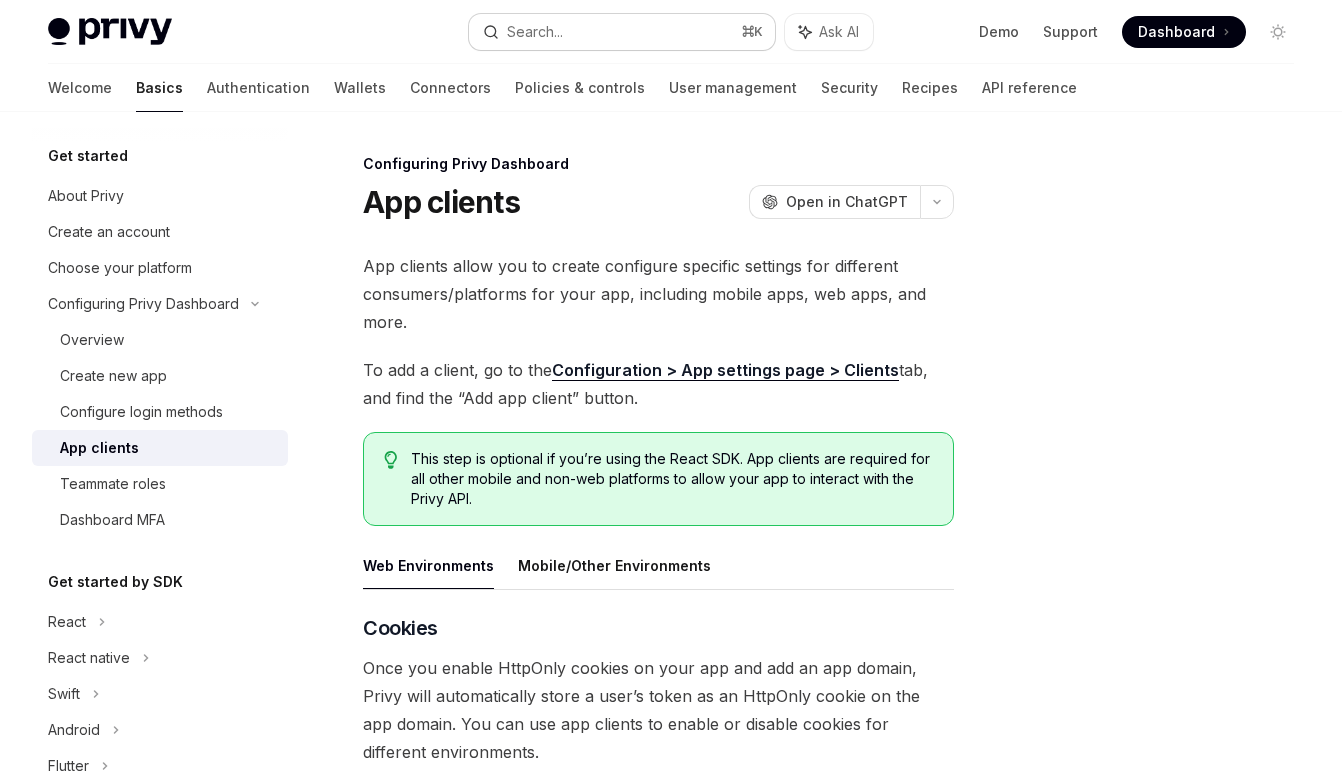 type on "*" 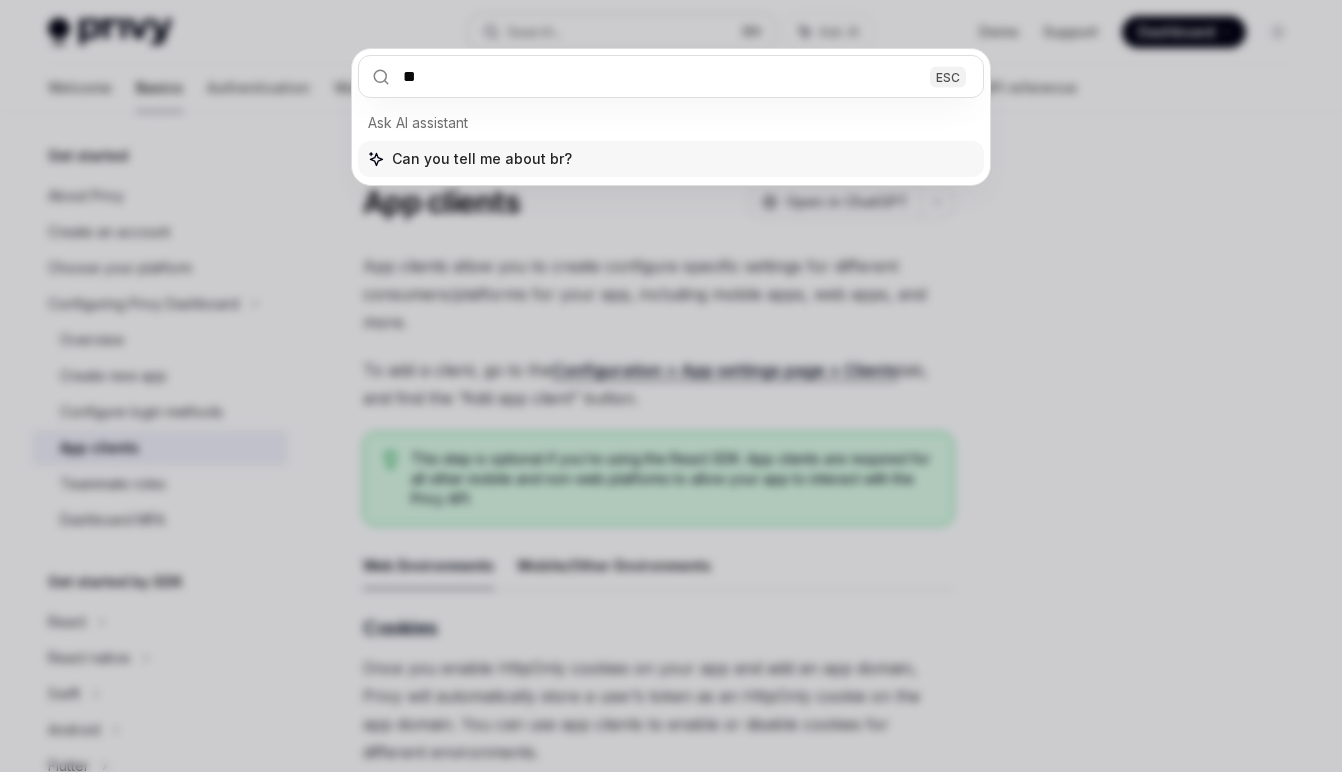type on "***" 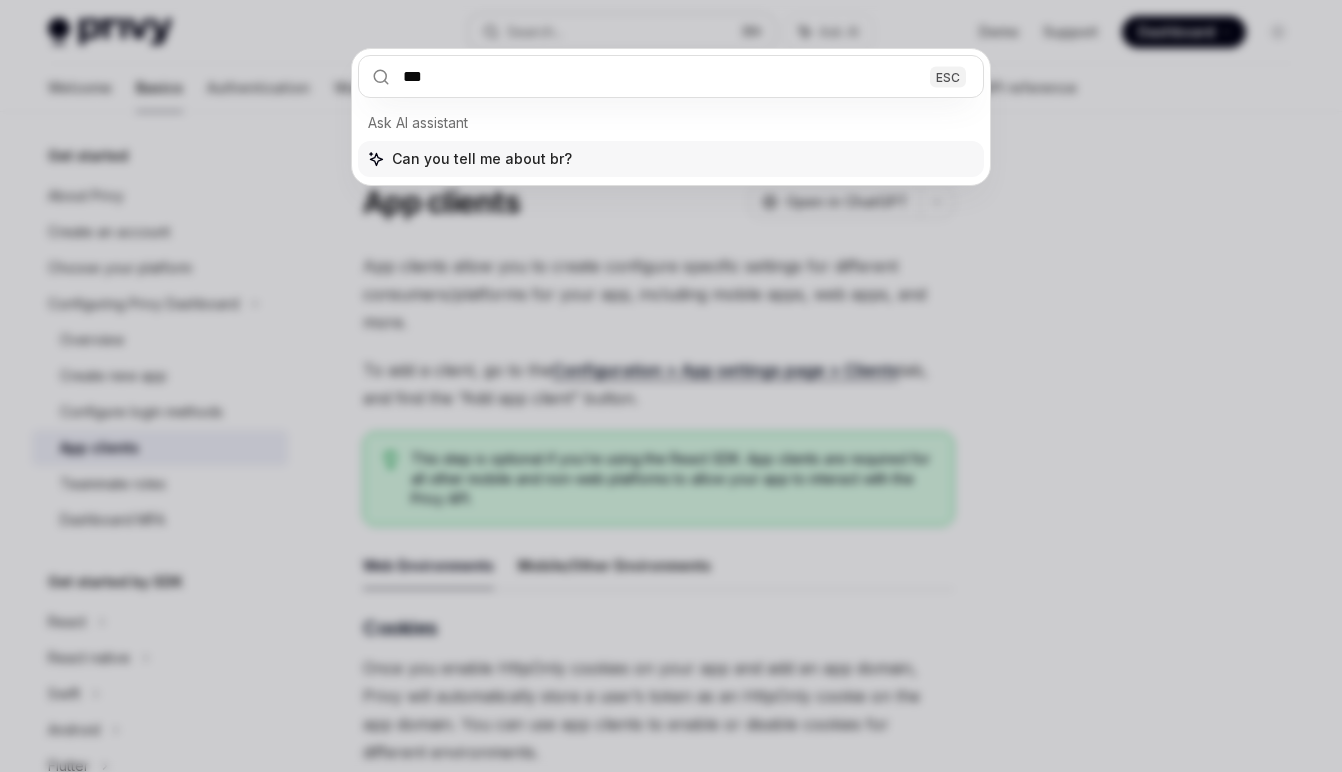 type on "*" 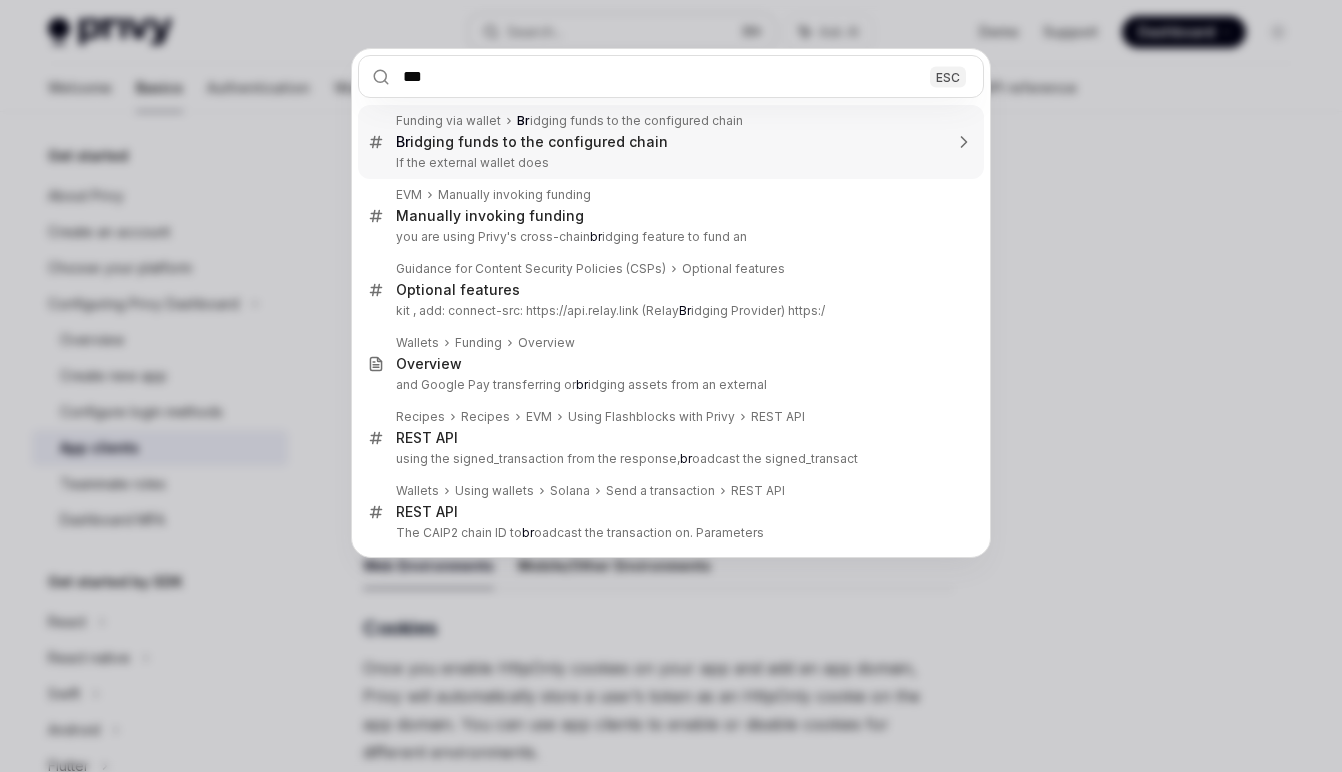 scroll, scrollTop: 0, scrollLeft: 0, axis: both 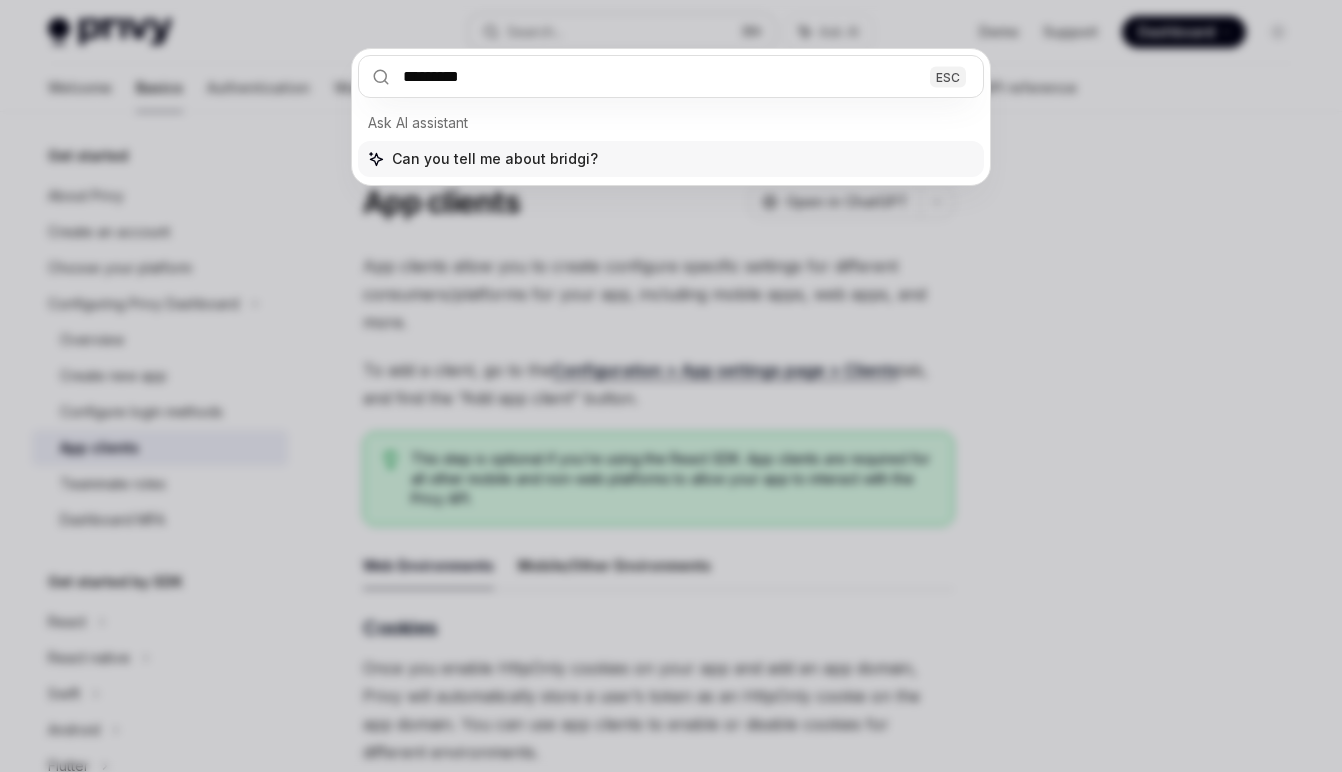 type on "********" 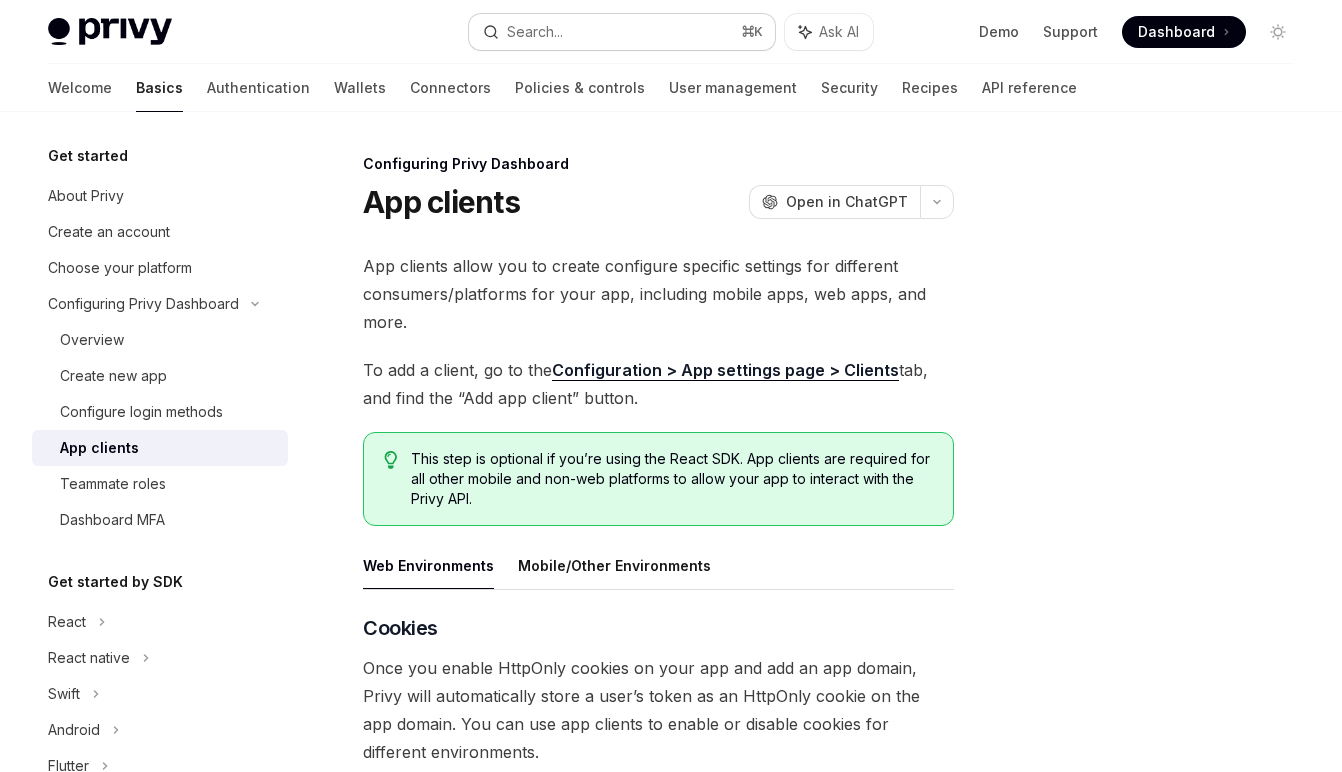 click on "Search..." at bounding box center (535, 32) 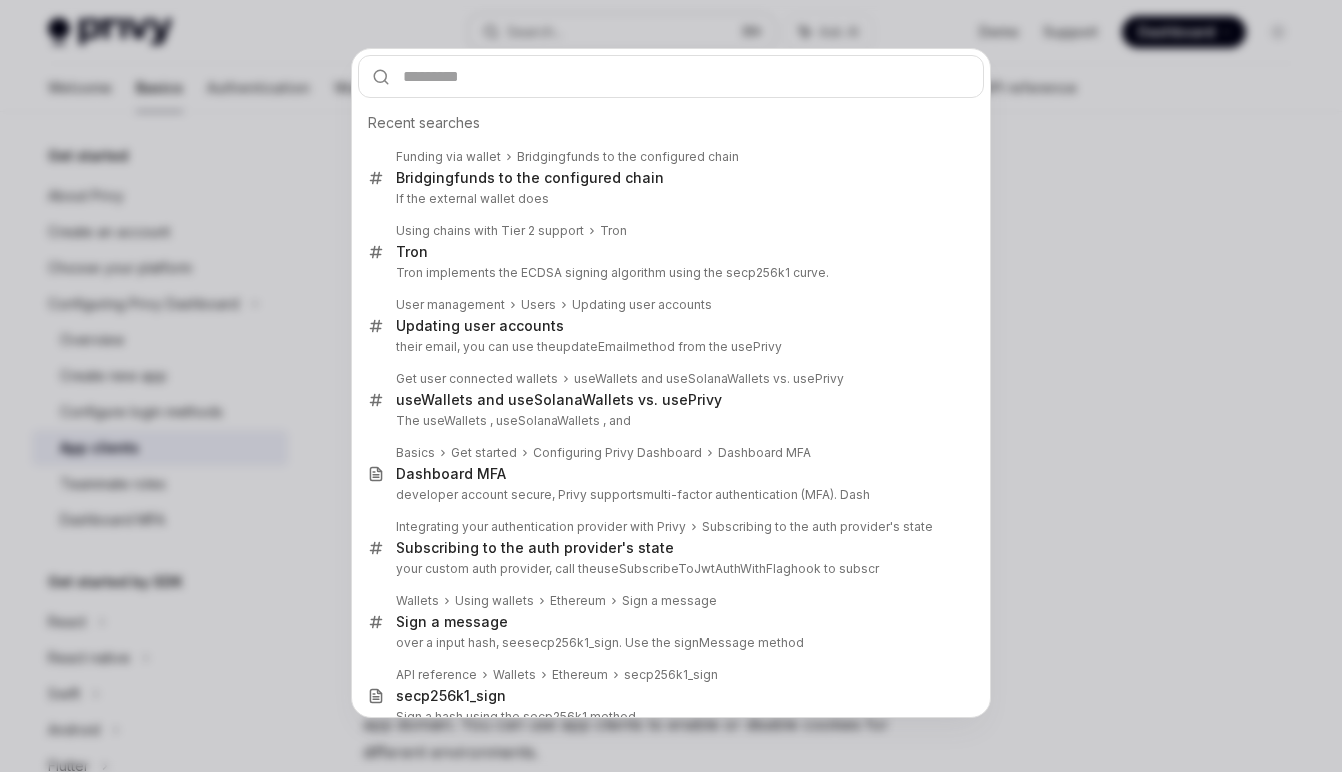 type on "*" 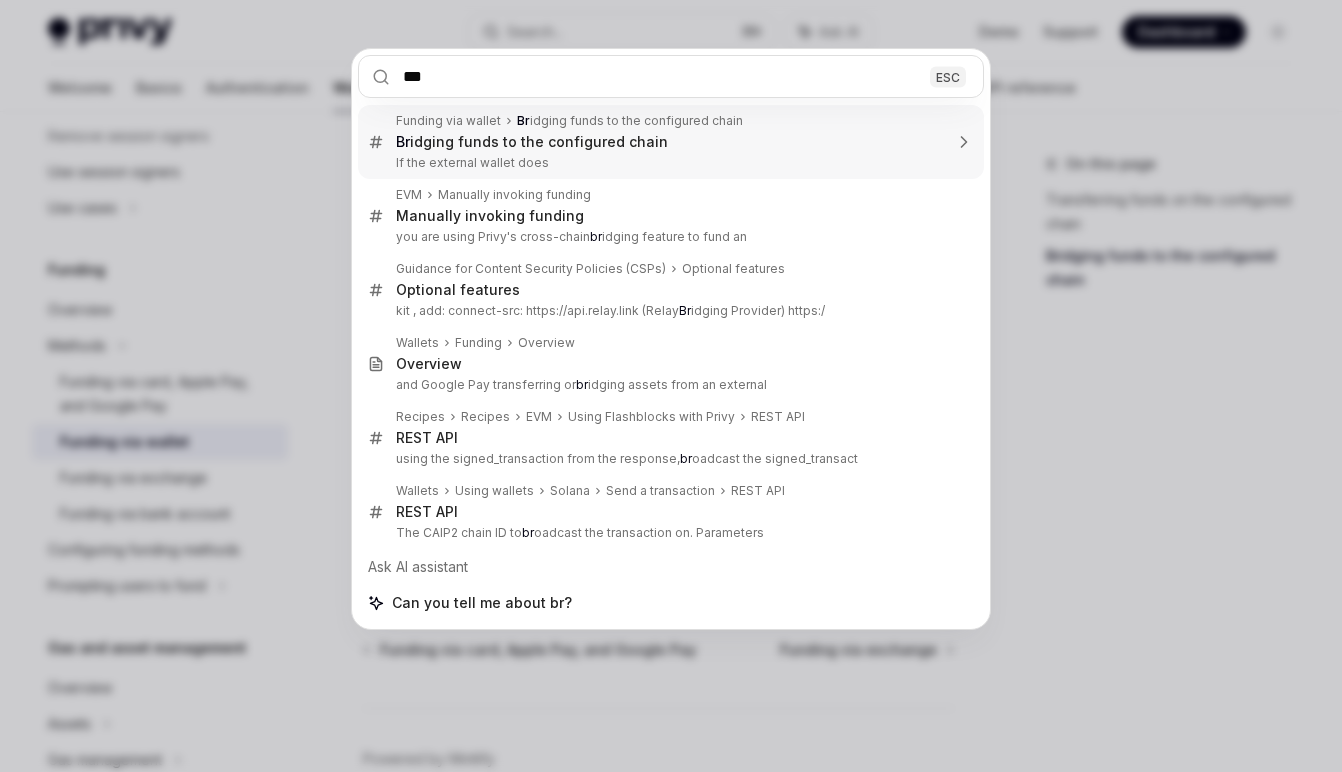 type on "****" 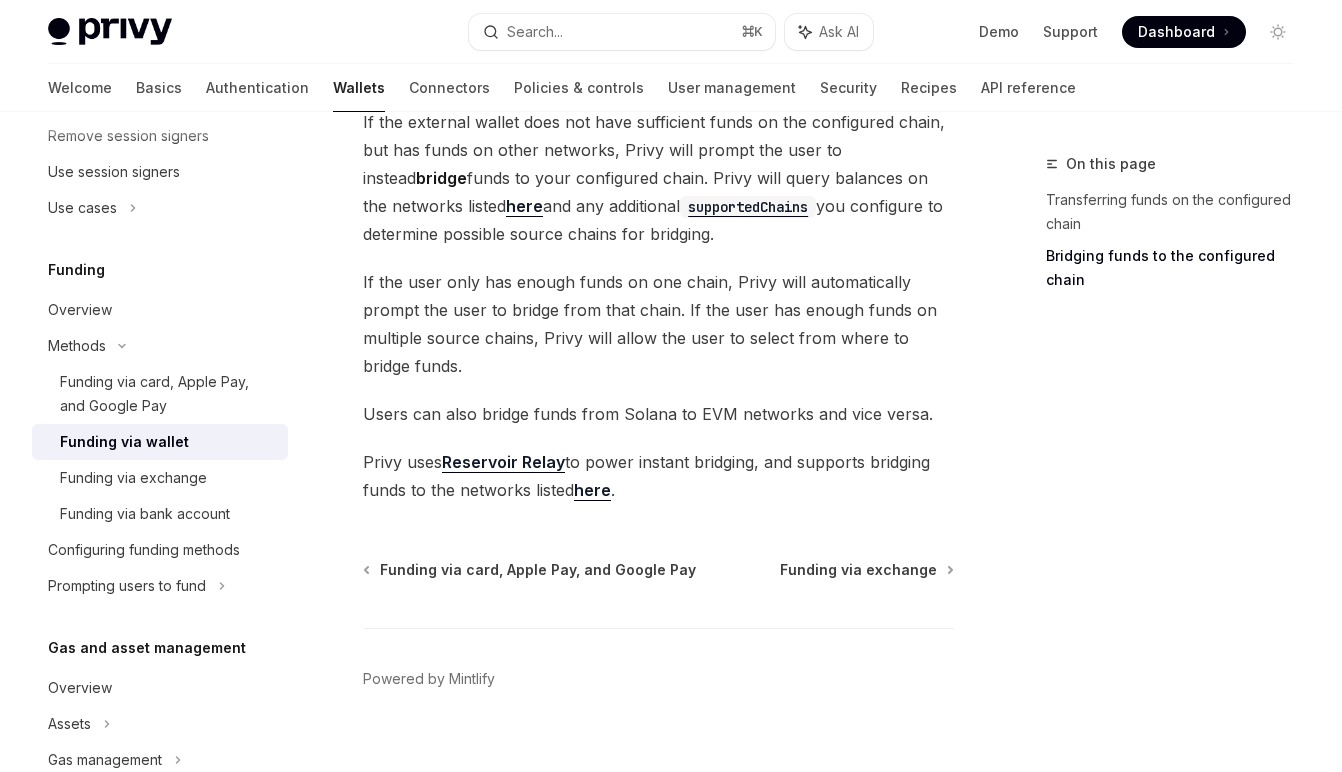 scroll, scrollTop: 752, scrollLeft: 0, axis: vertical 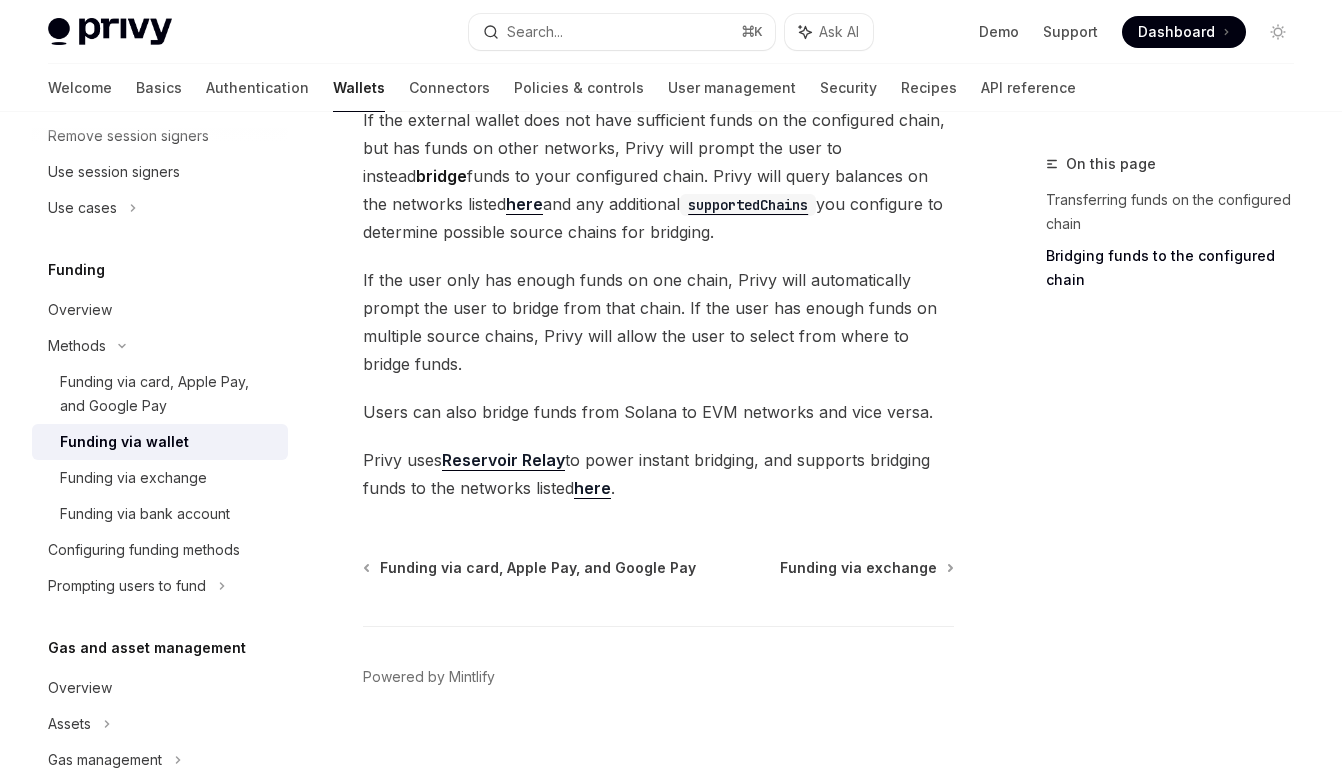 click on "here" at bounding box center [524, 204] 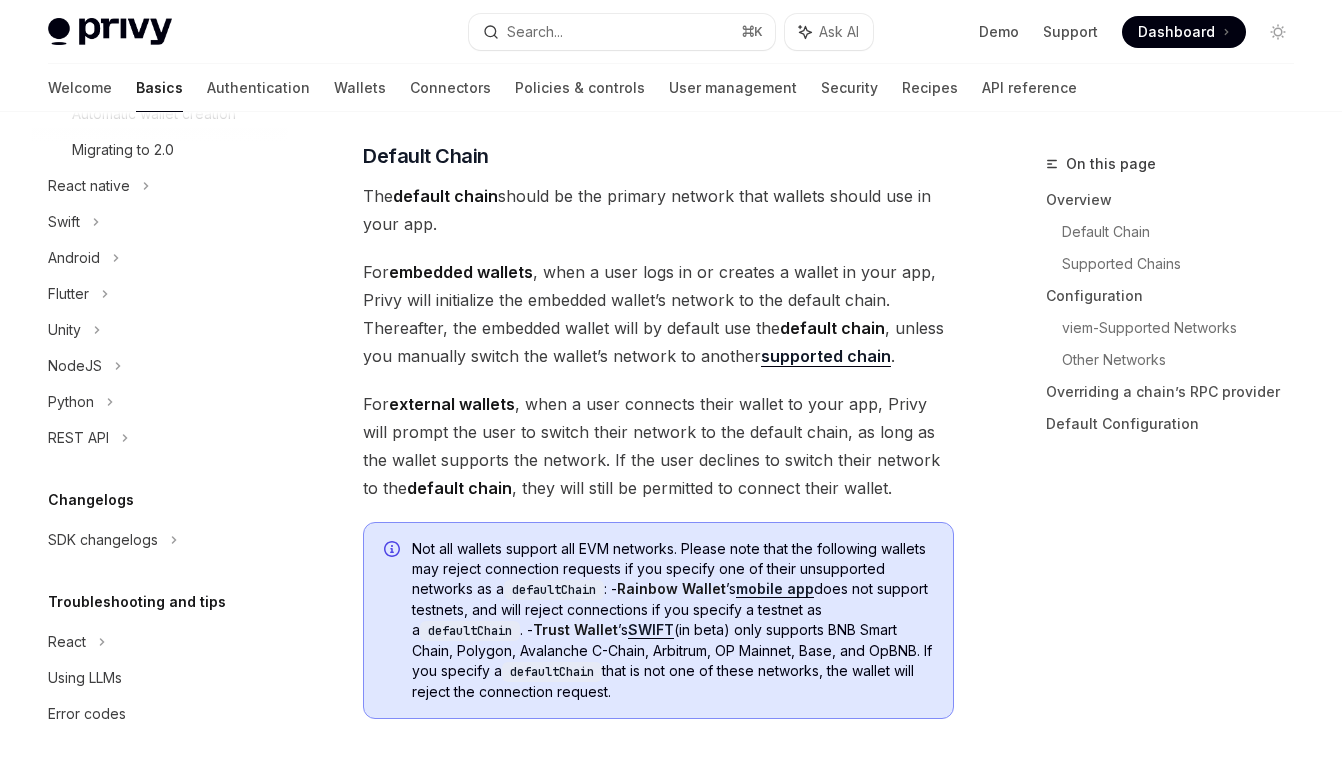 scroll, scrollTop: 5298, scrollLeft: 0, axis: vertical 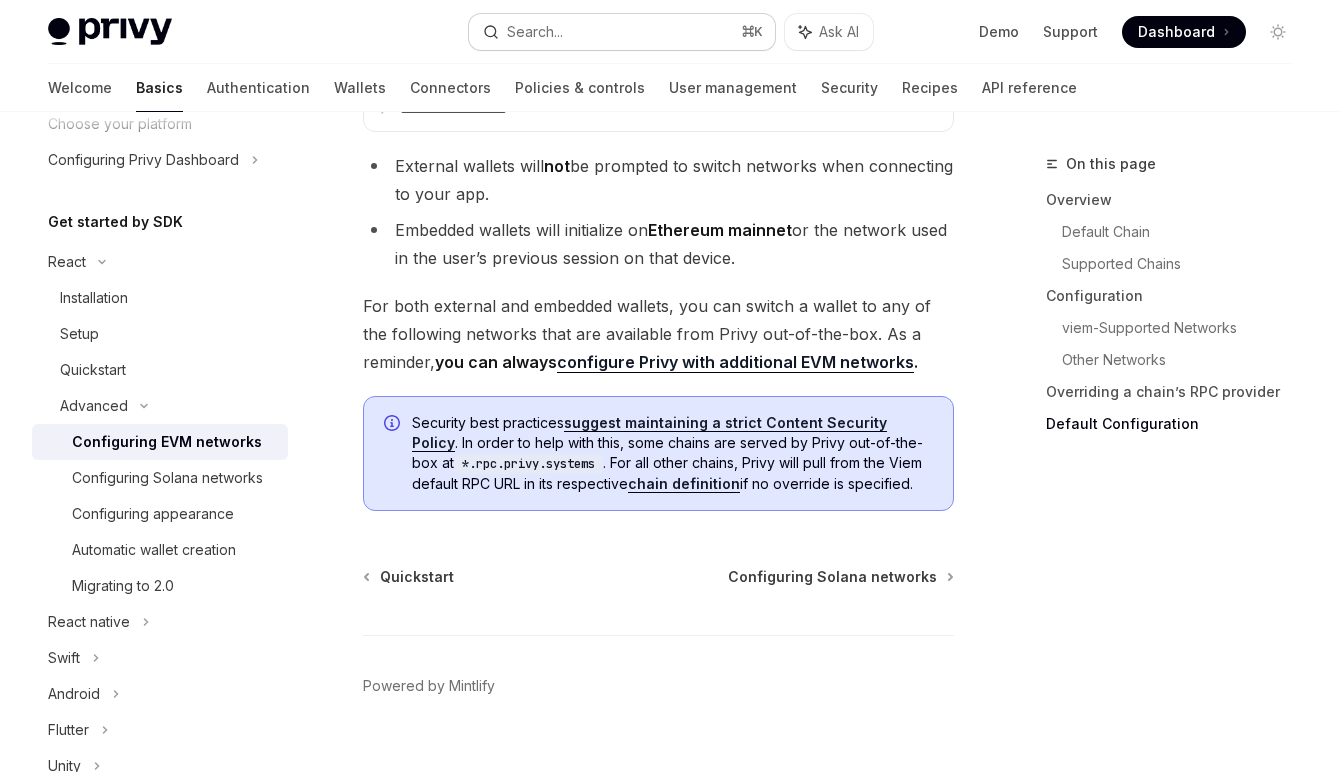click on "Search..." at bounding box center [535, 32] 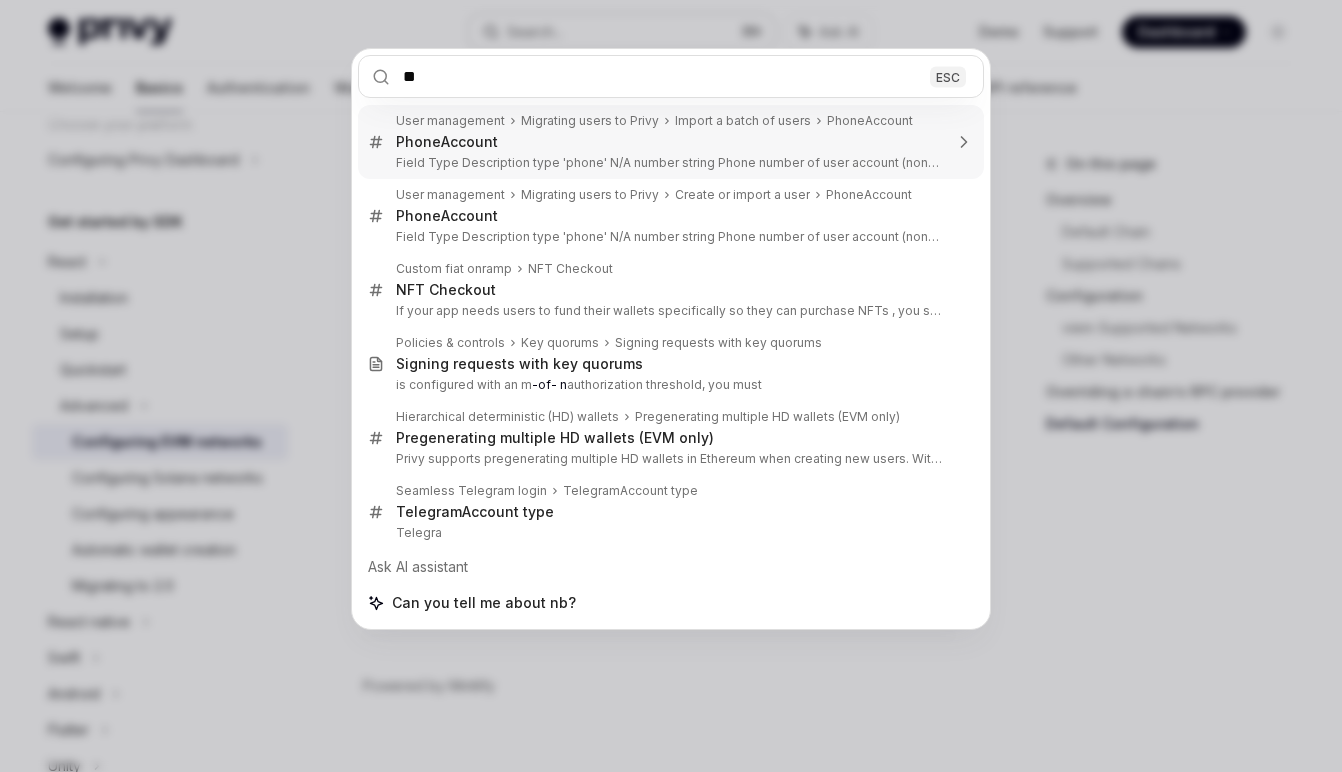 type on "*" 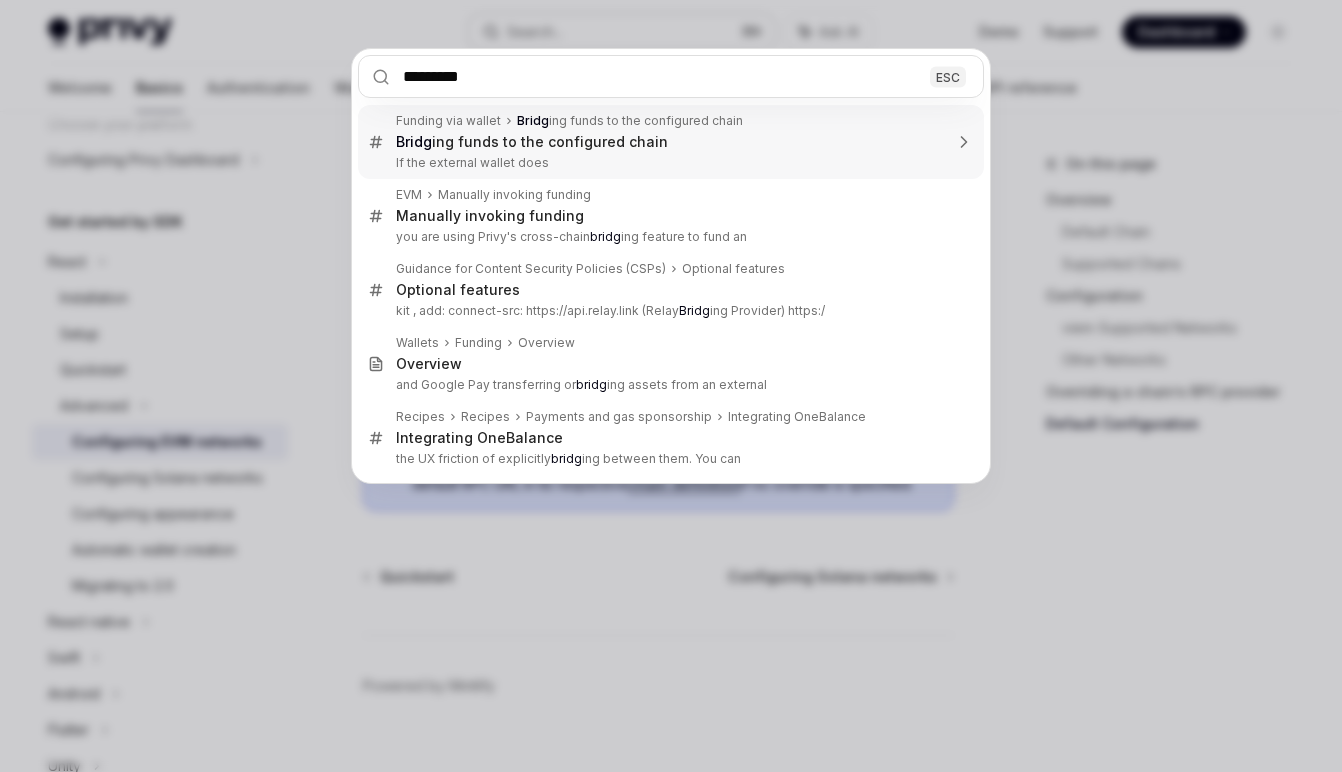 type on "********" 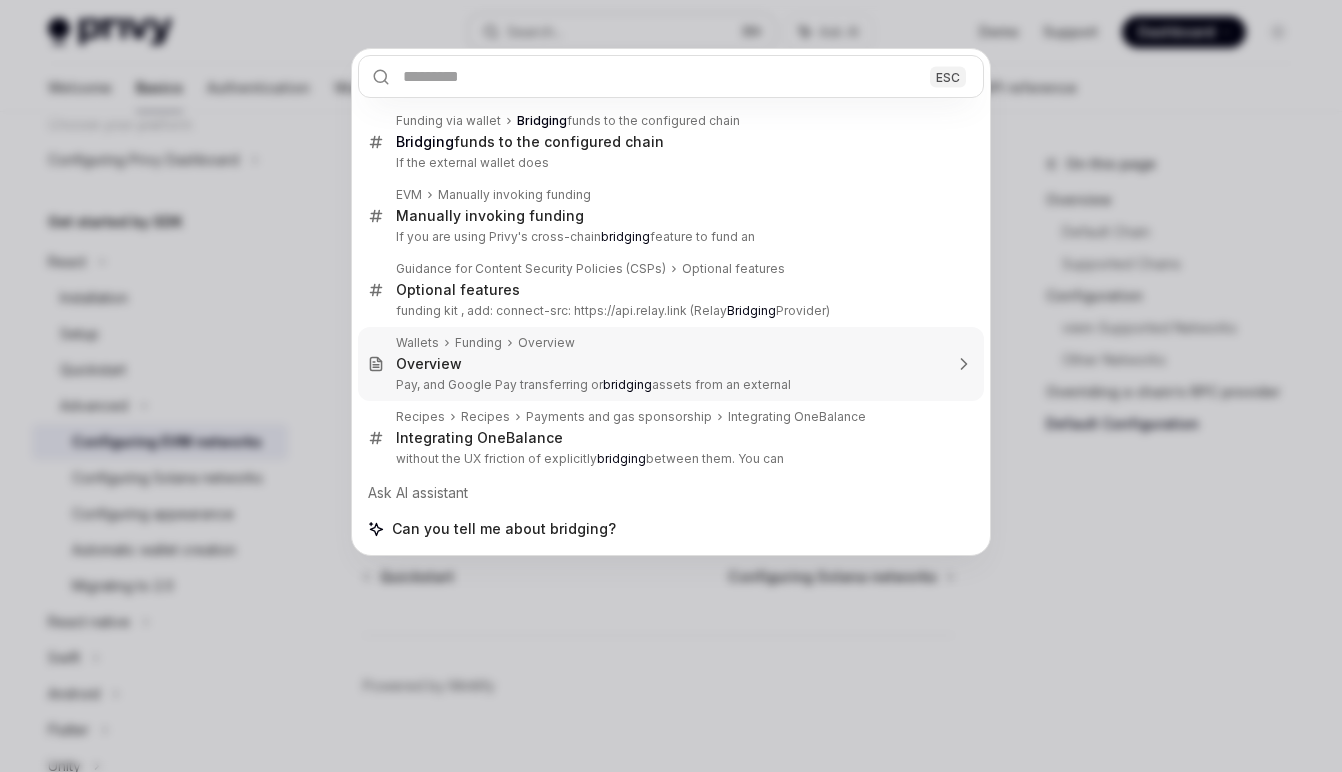 type on "*" 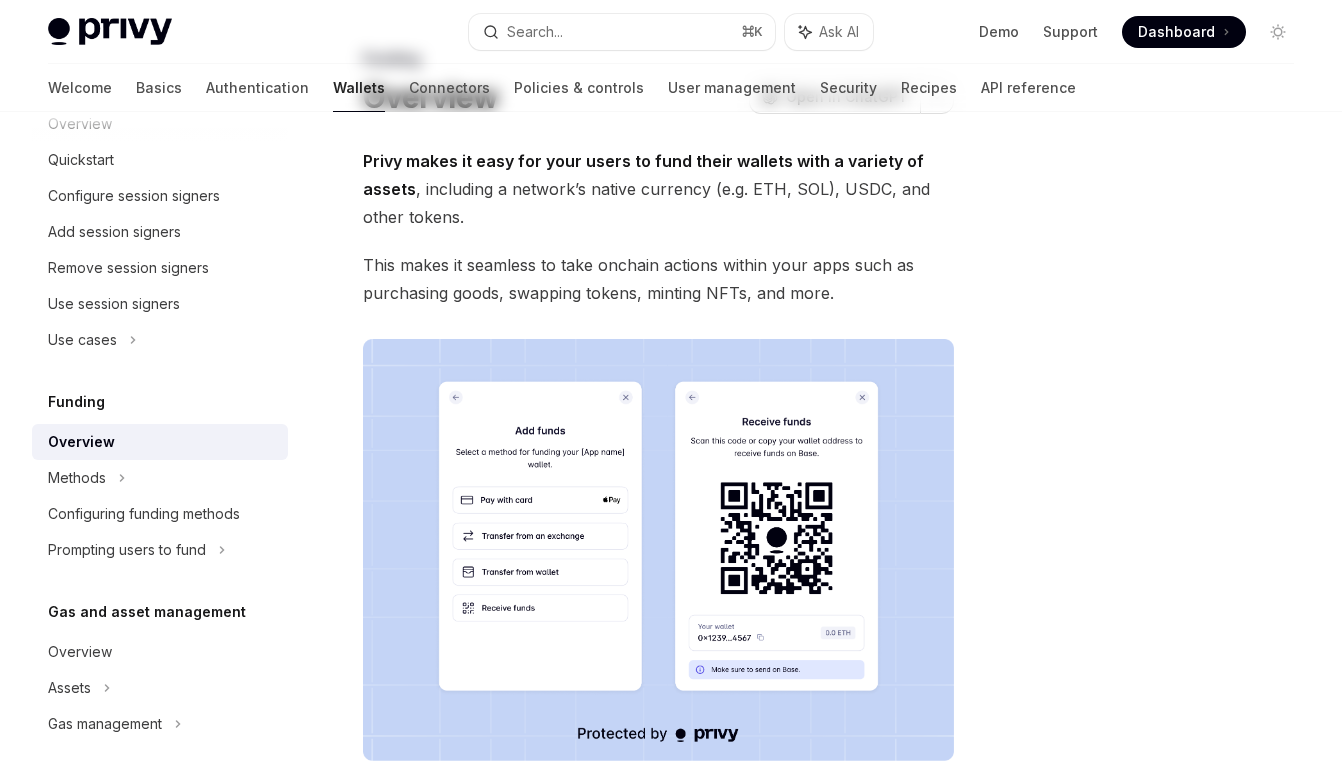 scroll, scrollTop: 0, scrollLeft: 0, axis: both 